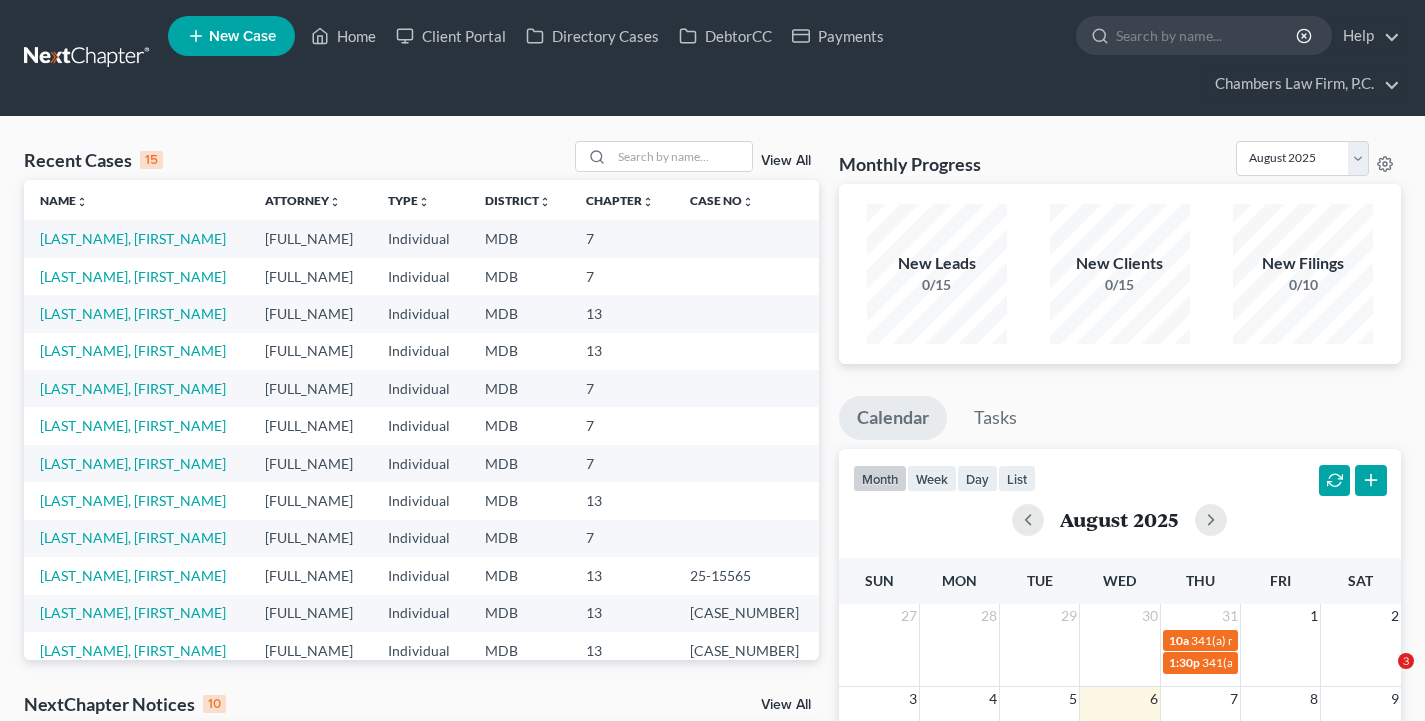 scroll, scrollTop: 0, scrollLeft: 0, axis: both 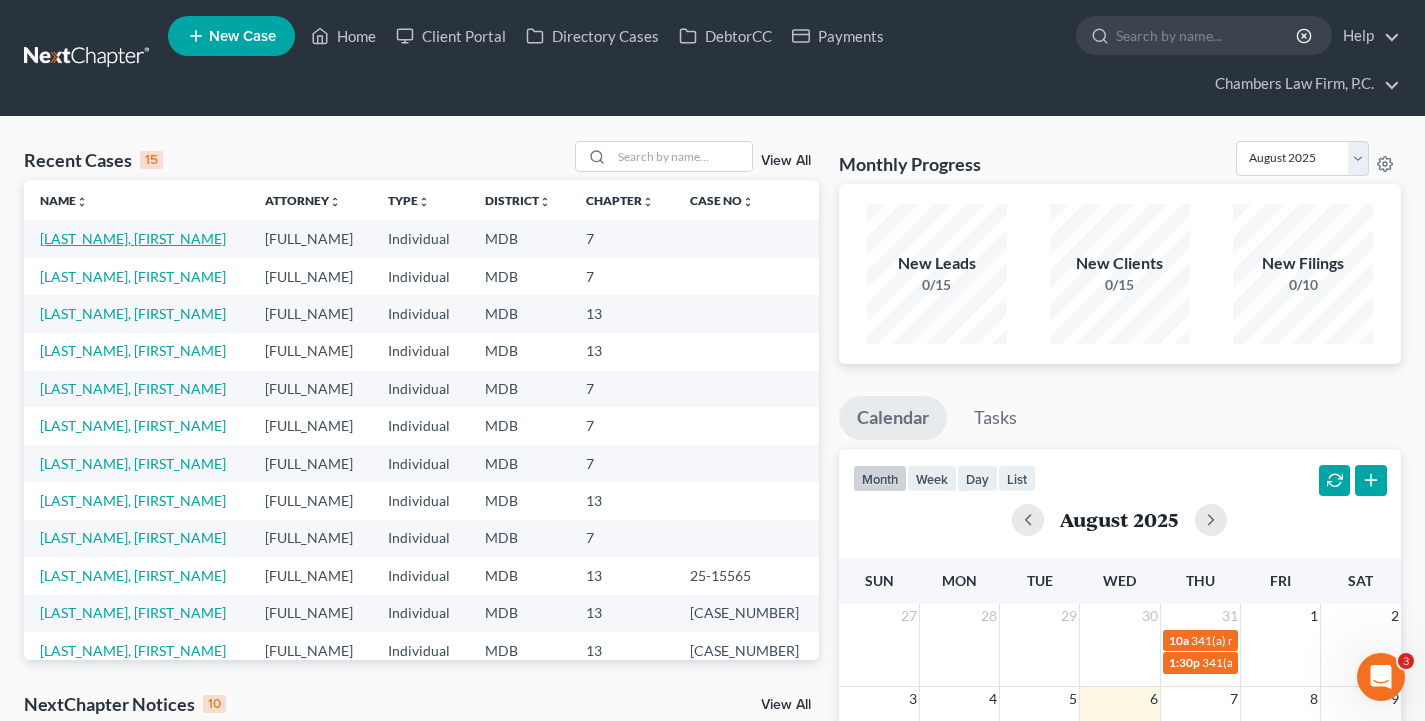 click on "[LAST_NAME], [FIRST_NAME]" at bounding box center (133, 238) 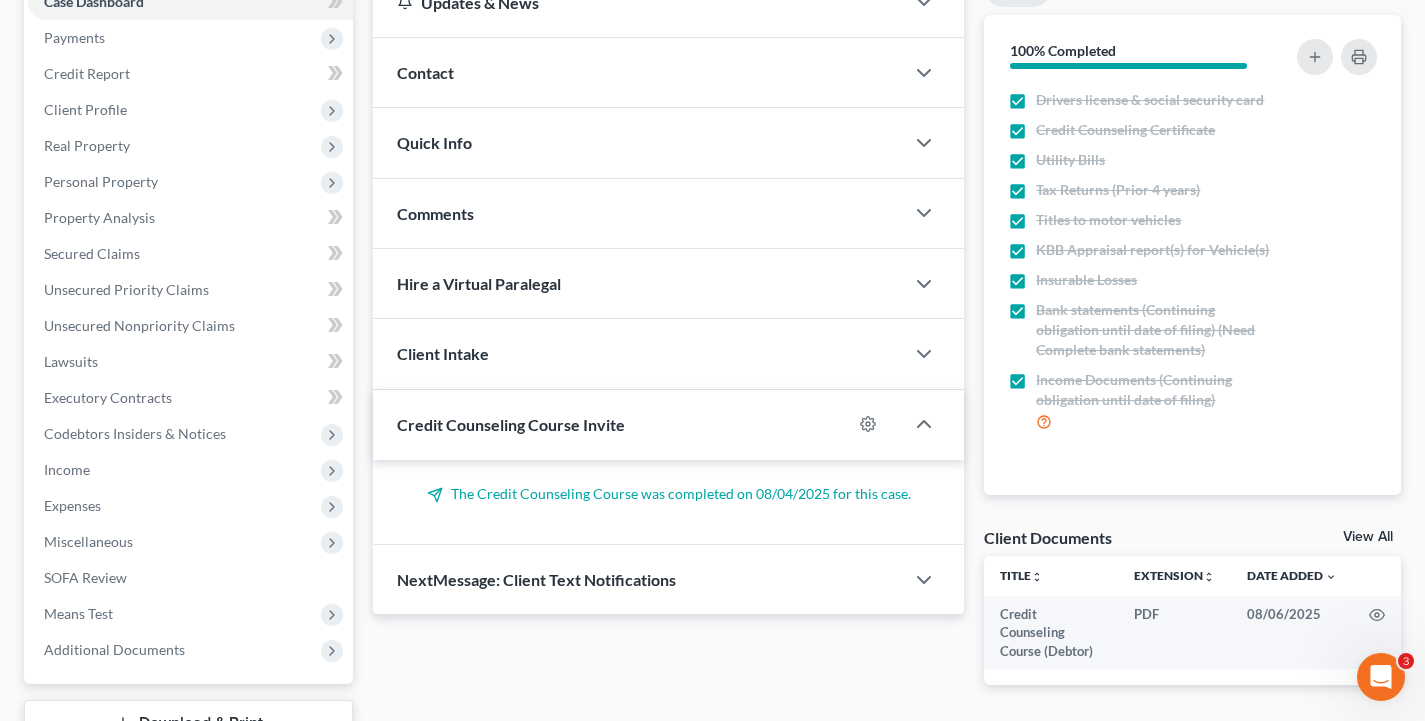 scroll, scrollTop: 299, scrollLeft: 0, axis: vertical 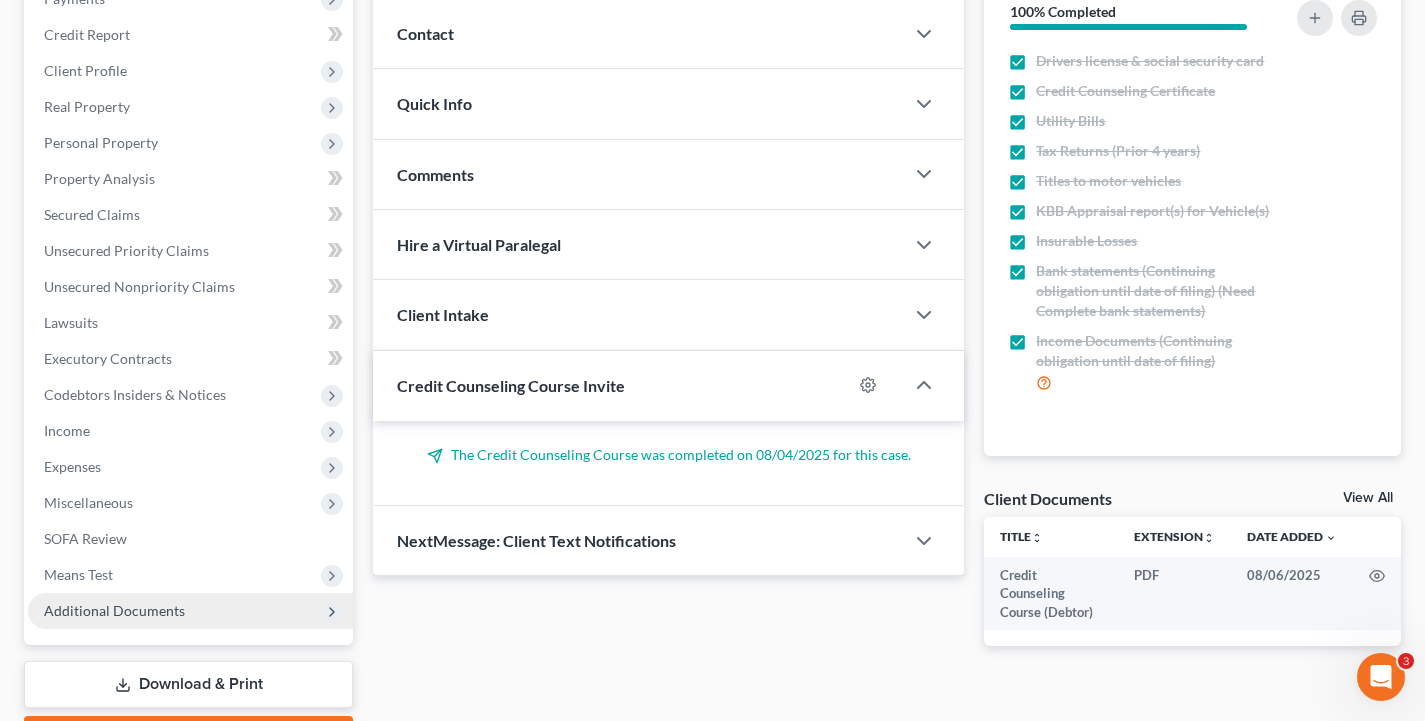 click on "Additional Documents" at bounding box center (114, 610) 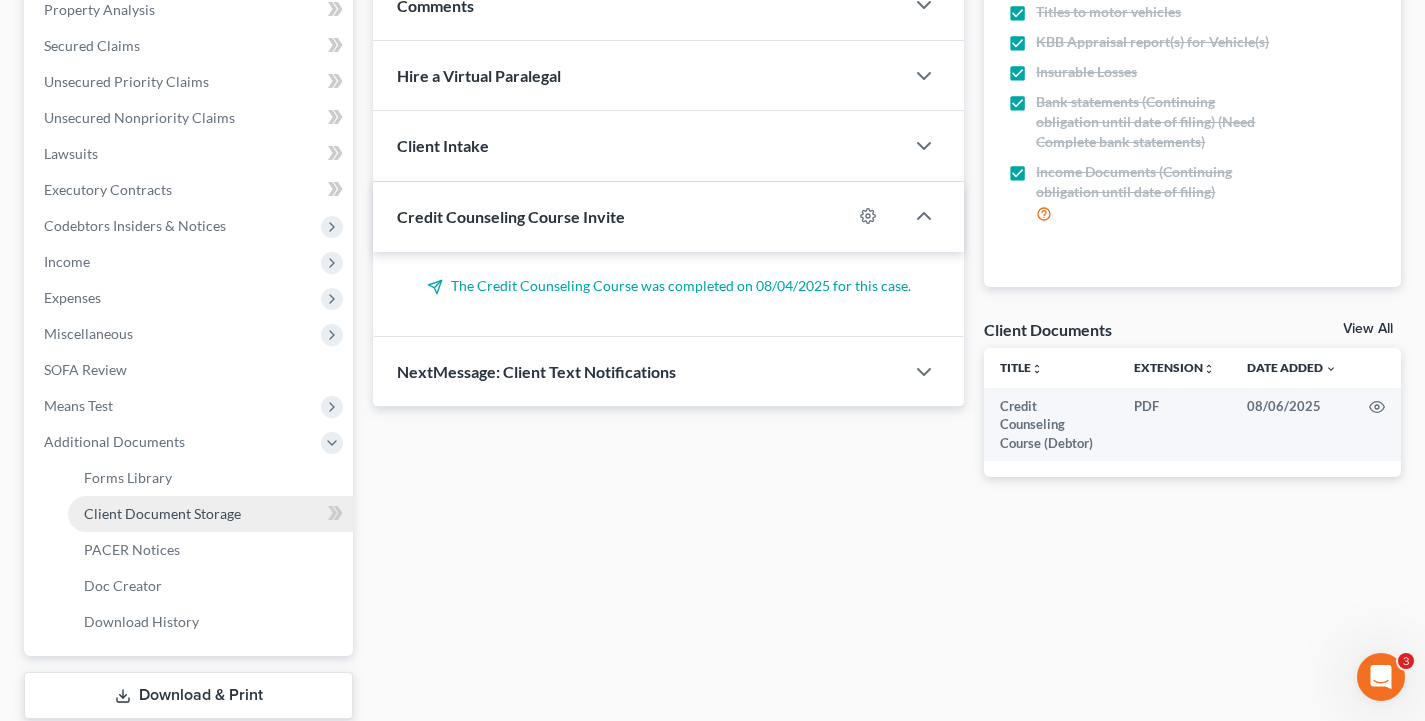 click on "Client Document Storage" at bounding box center (162, 513) 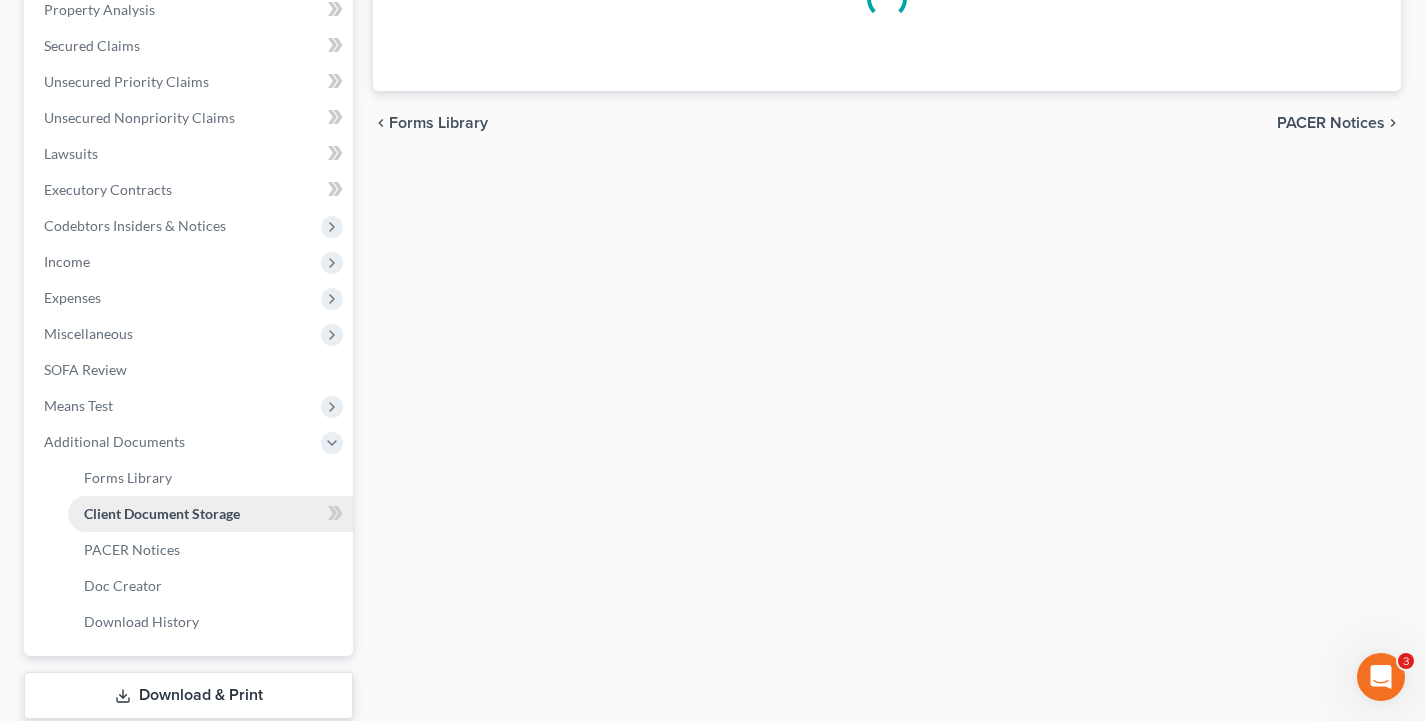 scroll, scrollTop: 94, scrollLeft: 0, axis: vertical 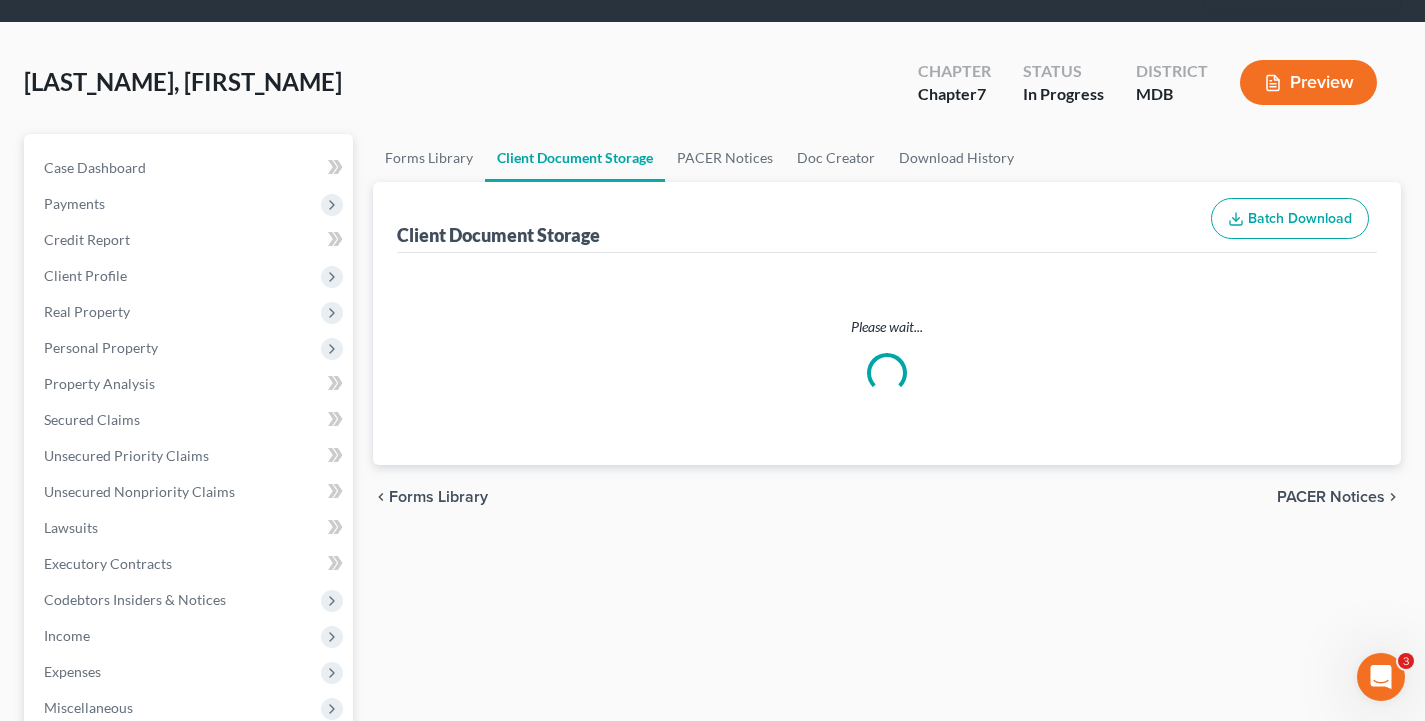 select on "14" 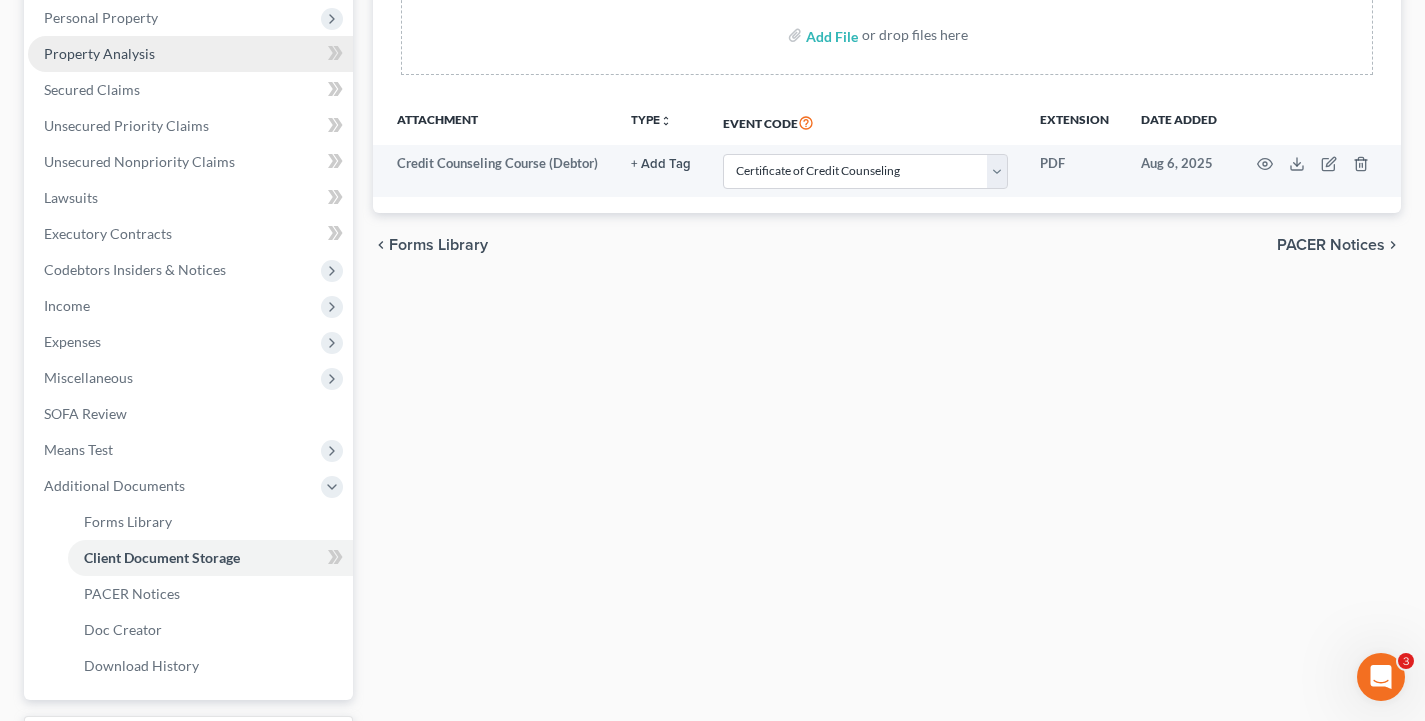scroll, scrollTop: 450, scrollLeft: 0, axis: vertical 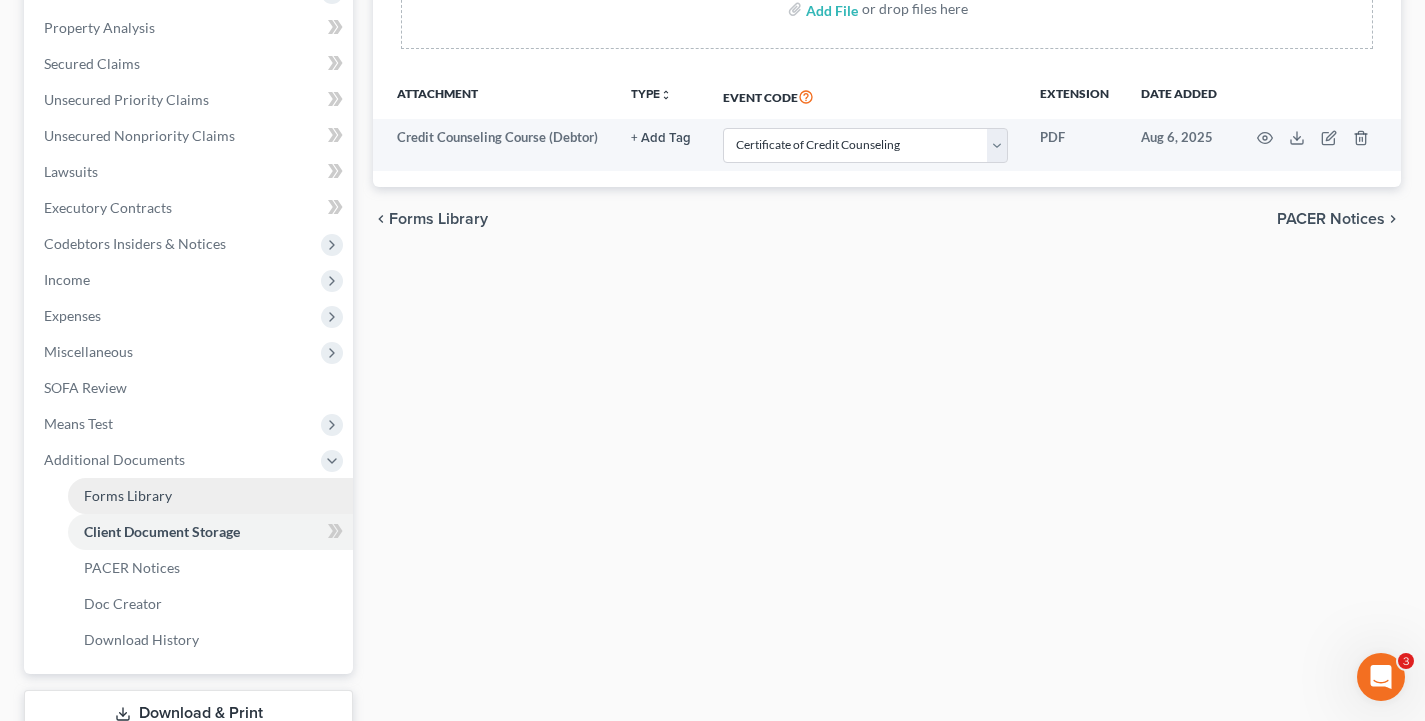 click on "Forms Library" at bounding box center [128, 495] 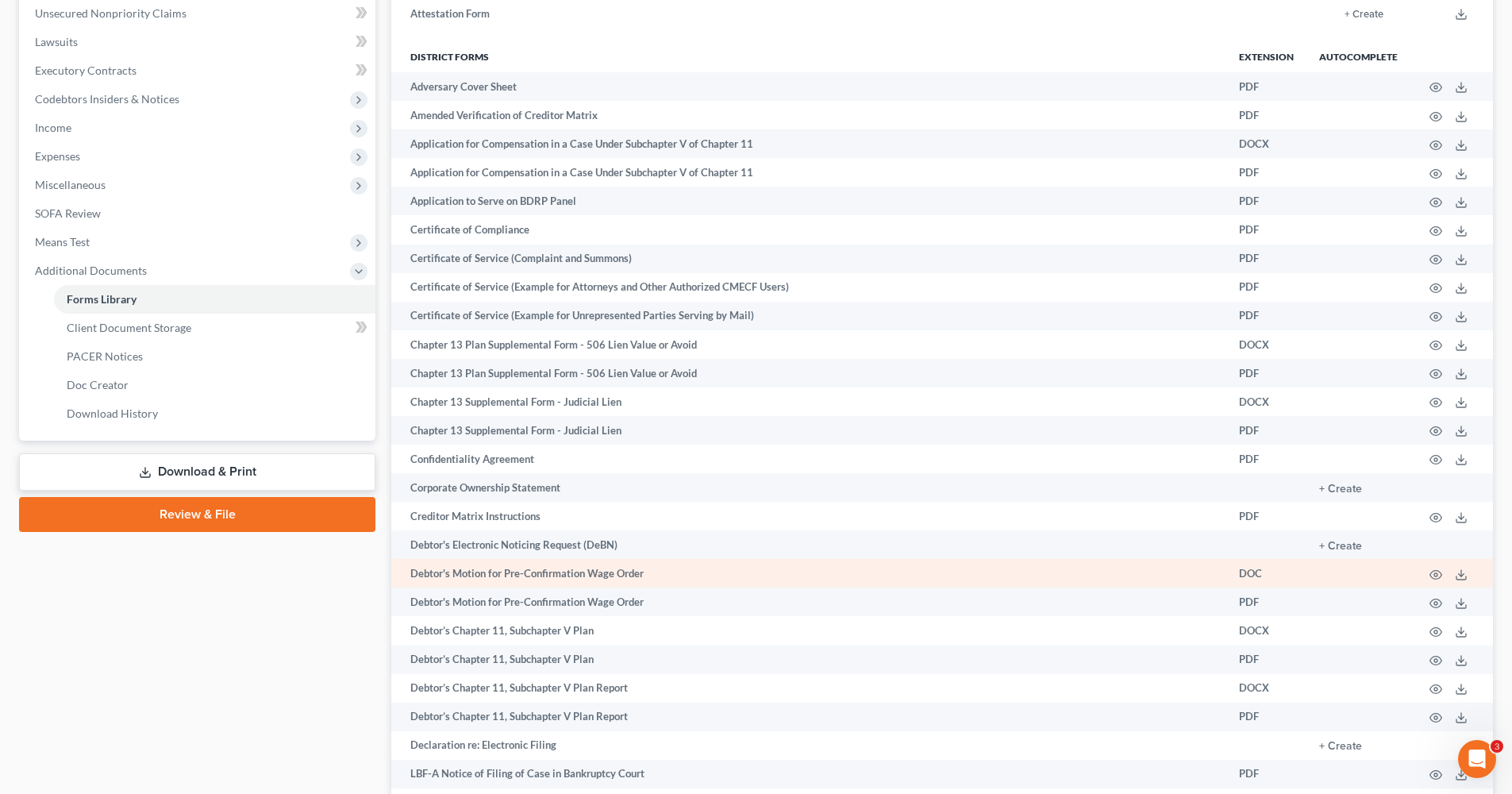 scroll, scrollTop: 425, scrollLeft: 0, axis: vertical 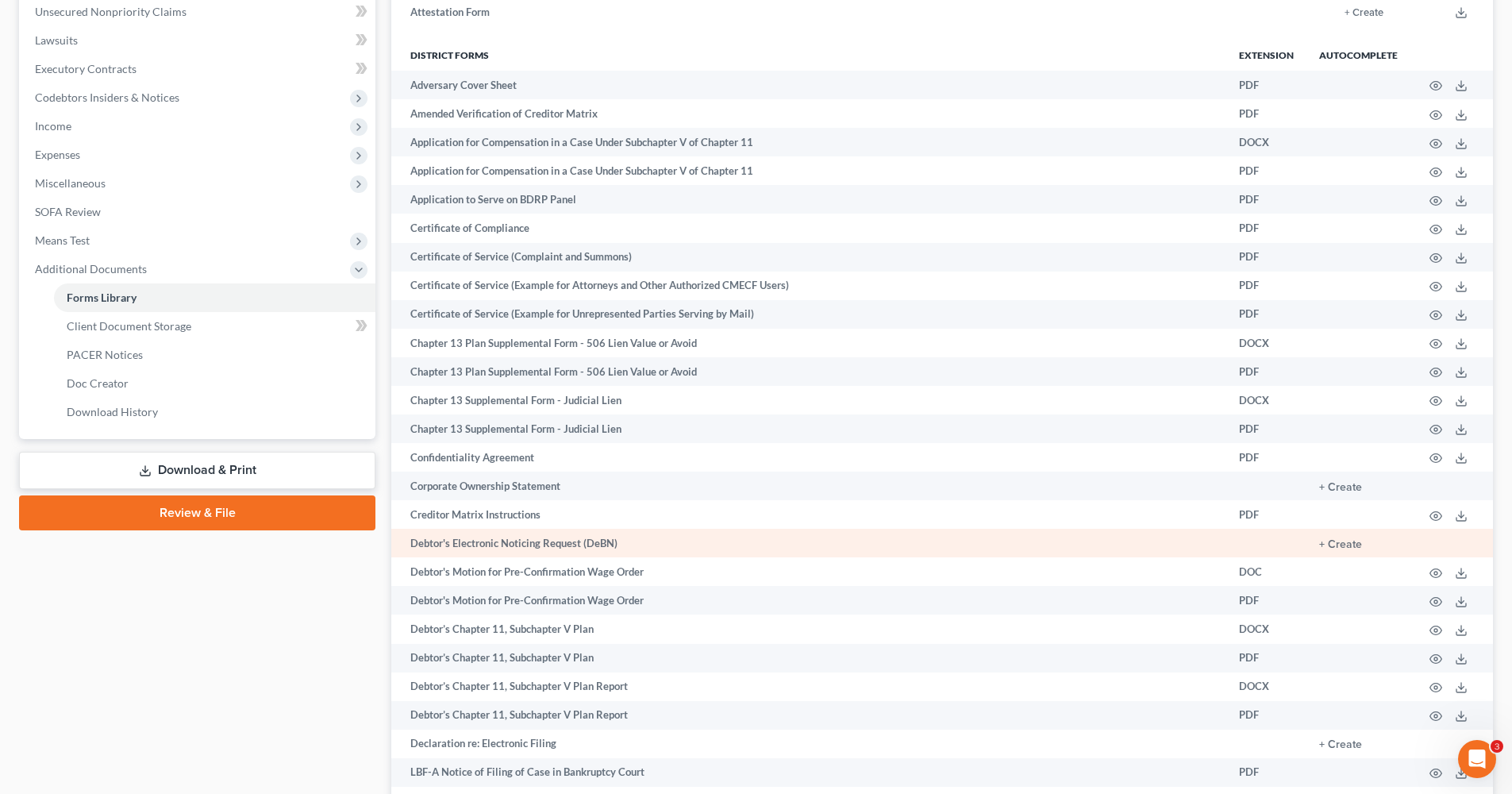 click on "Debtor's Electronic Noticing Request (DeBN)" at bounding box center [809, 543] 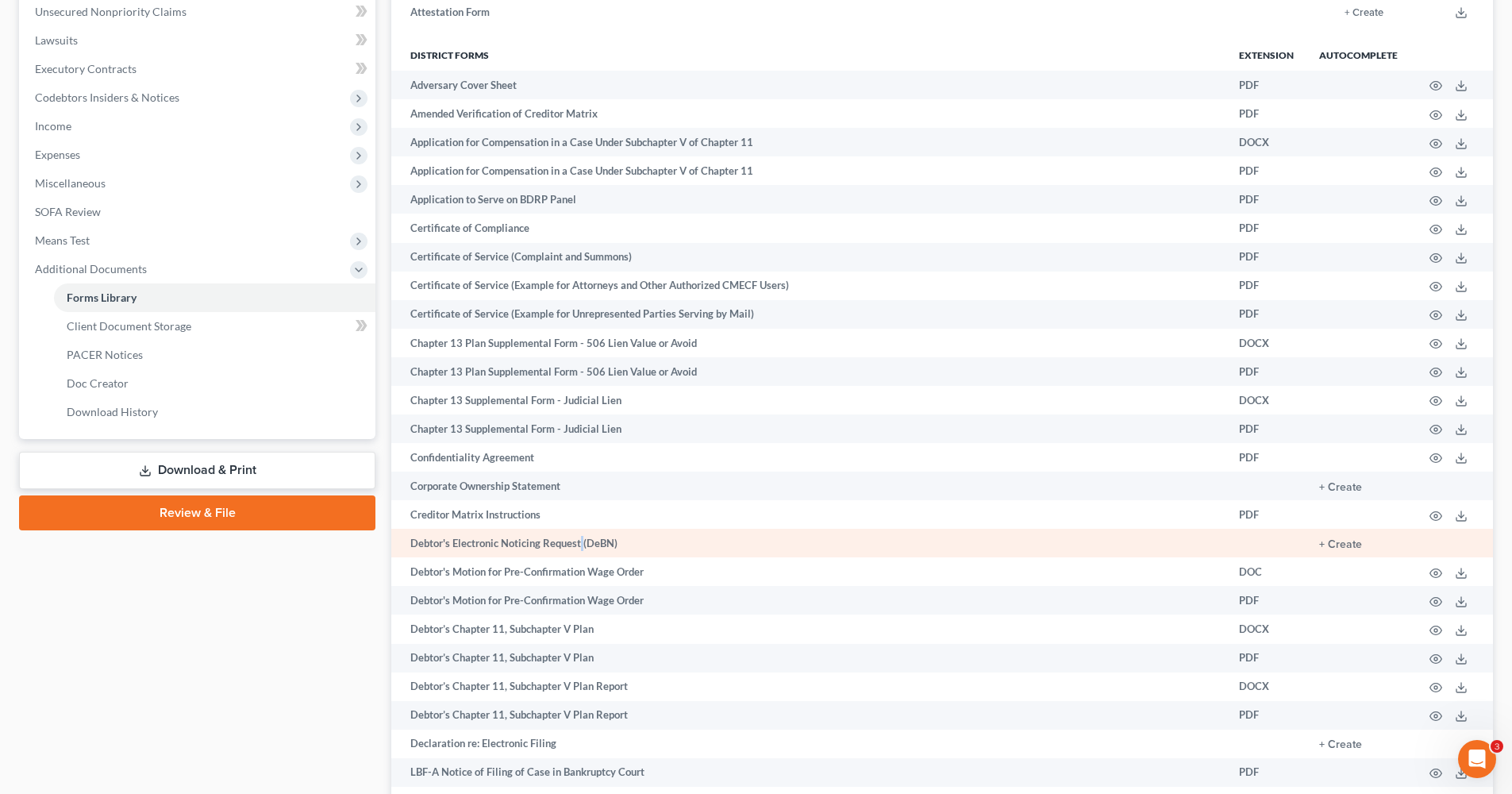 click on "Debtor's Electronic Noticing Request (DeBN)" at bounding box center (809, 543) 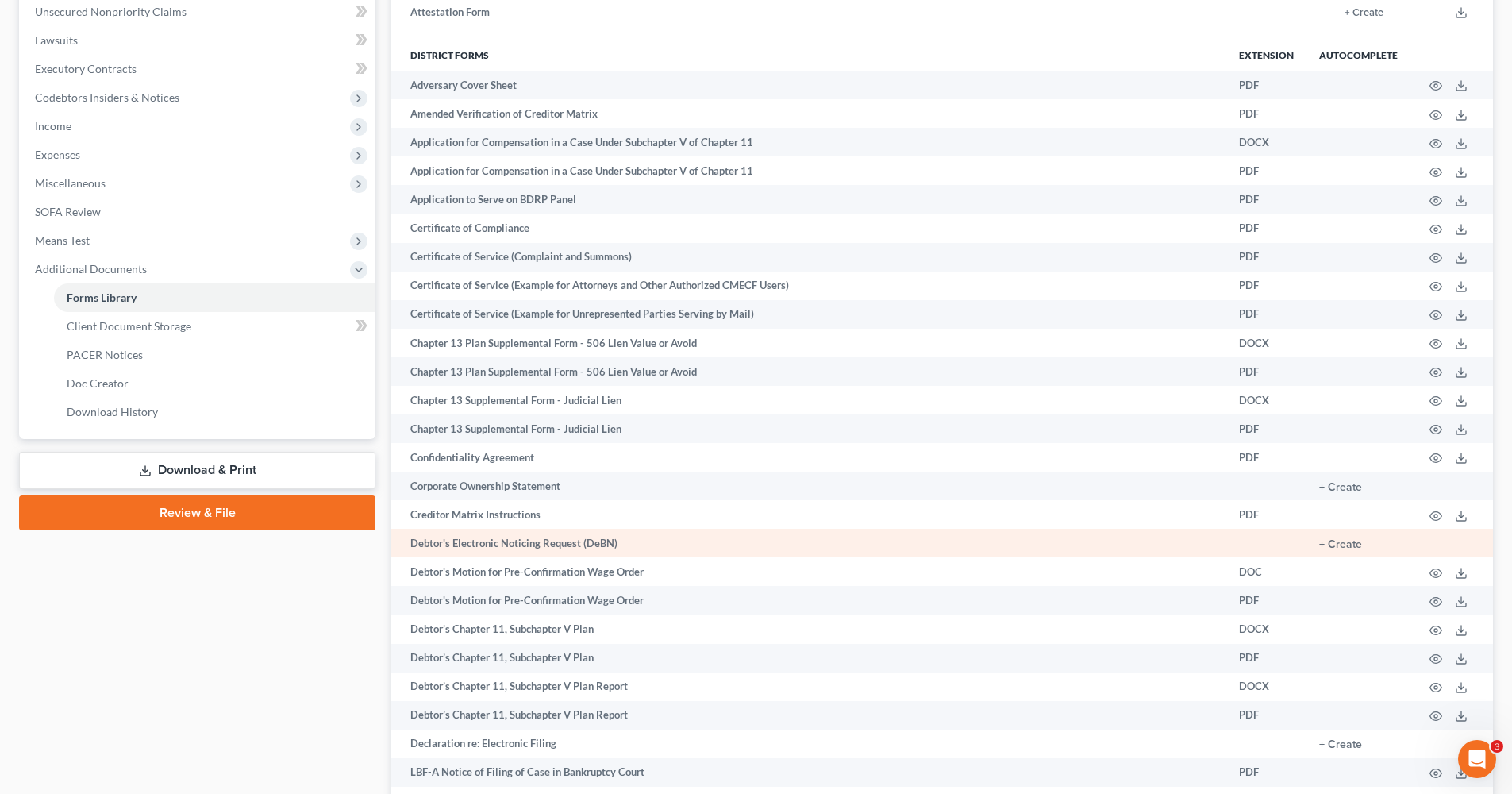 click on "+ Create" at bounding box center [1358, 543] 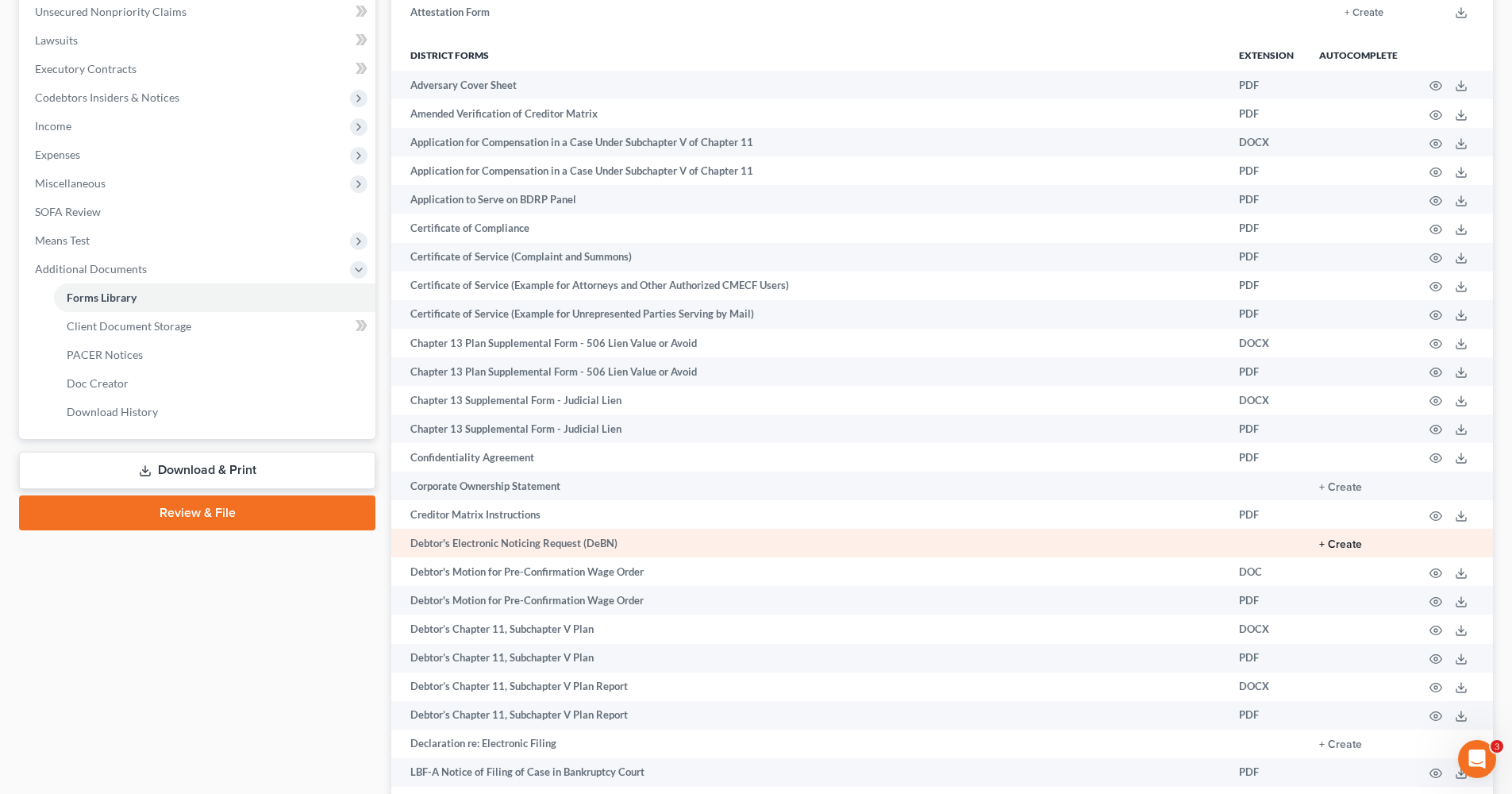 click on "+ Create" at bounding box center (1341, 545) 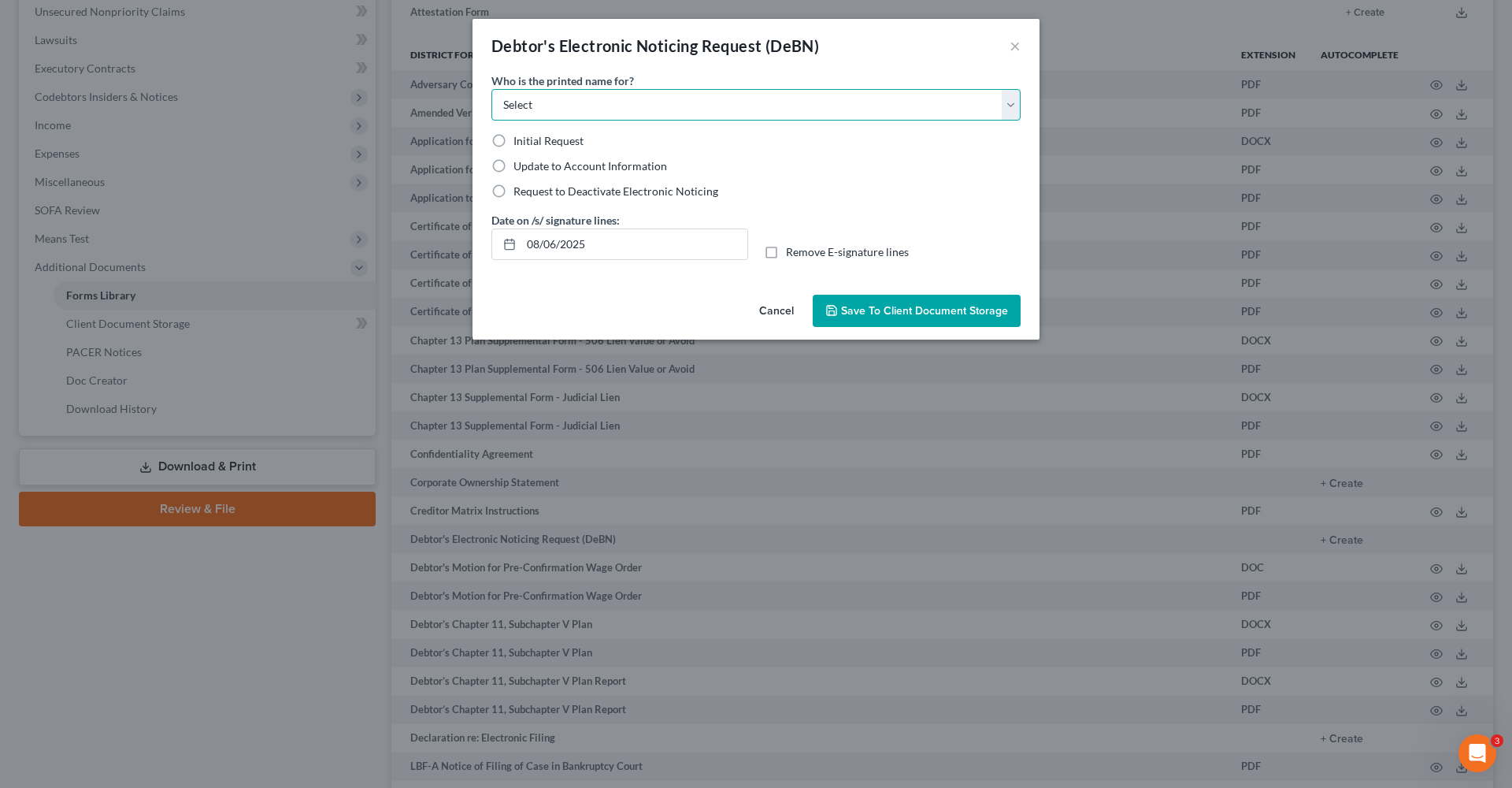 select on "0" 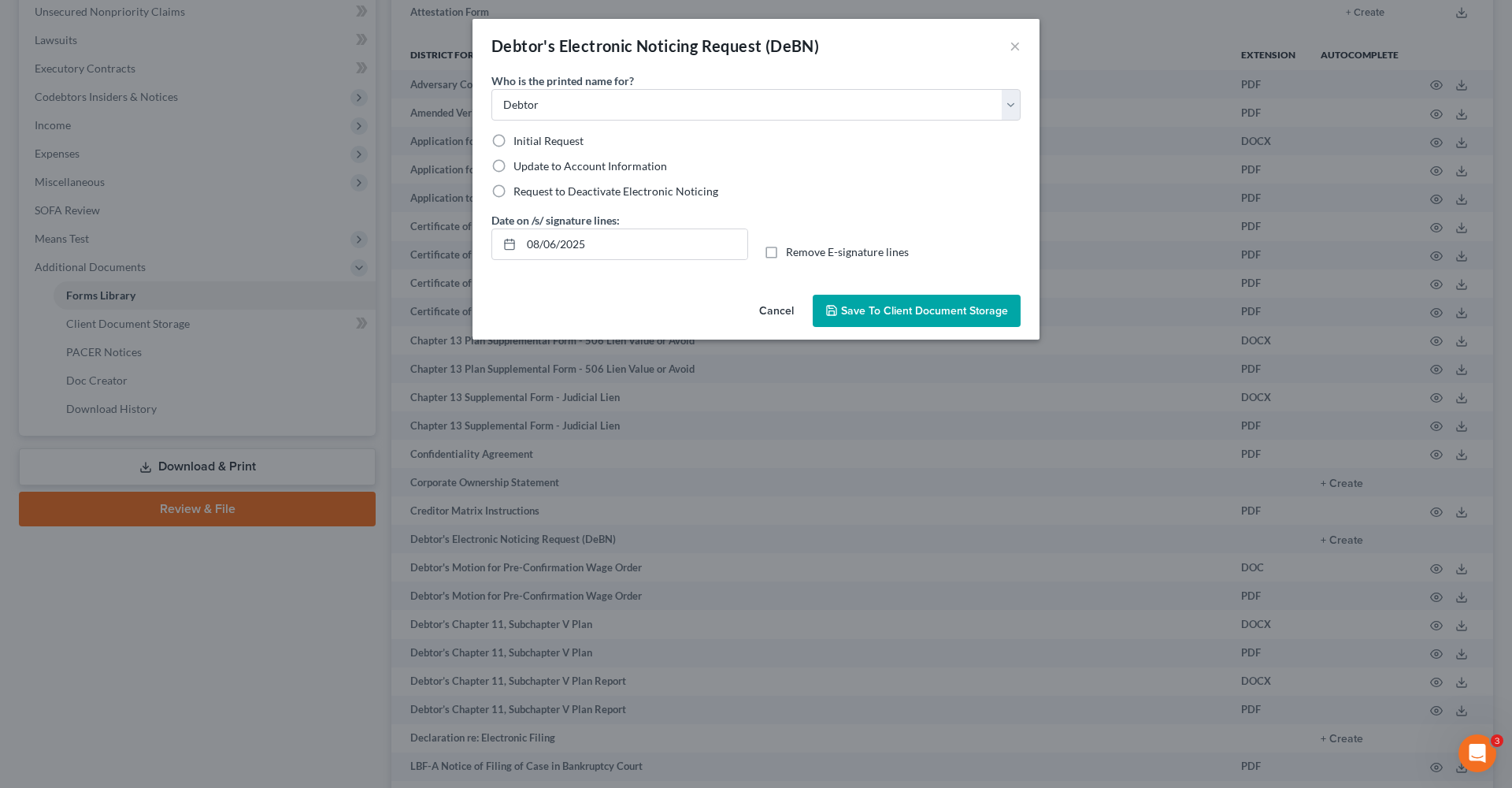 click on "Initial Request" at bounding box center (548, 140) 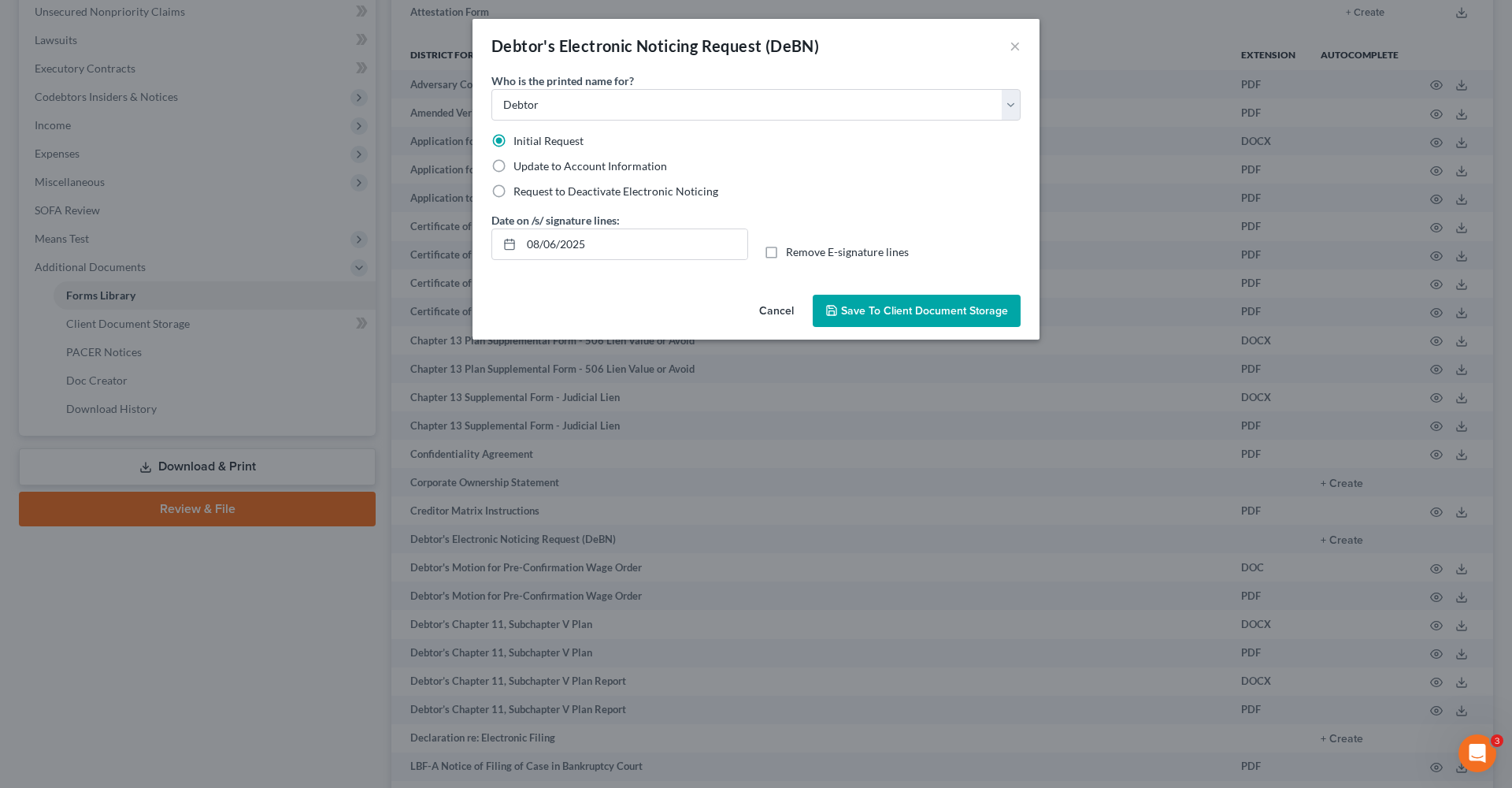 click on "Save to Client Document Storage" at bounding box center (925, 310) 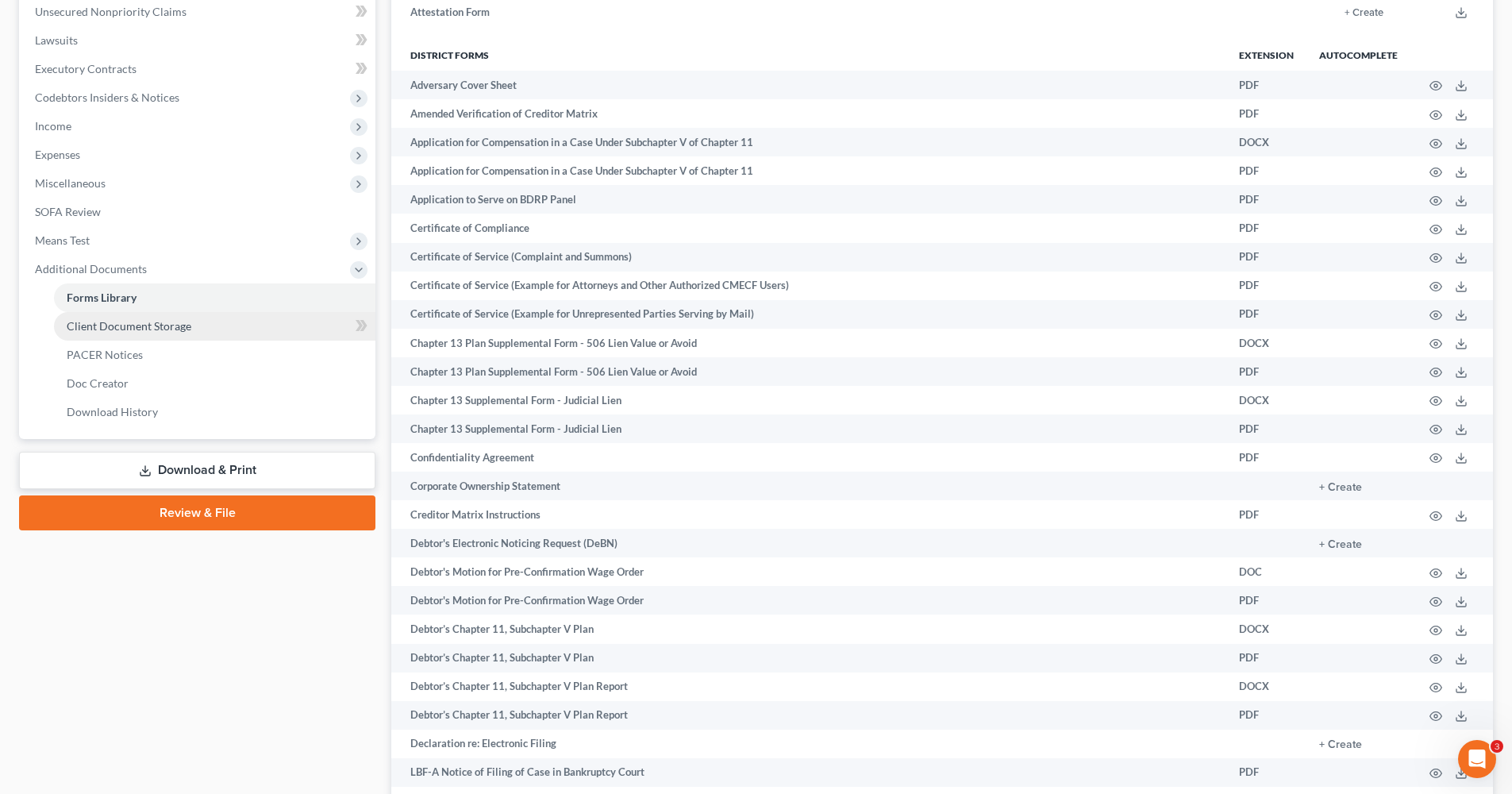 click on "Client Document Storage" at bounding box center (129, 326) 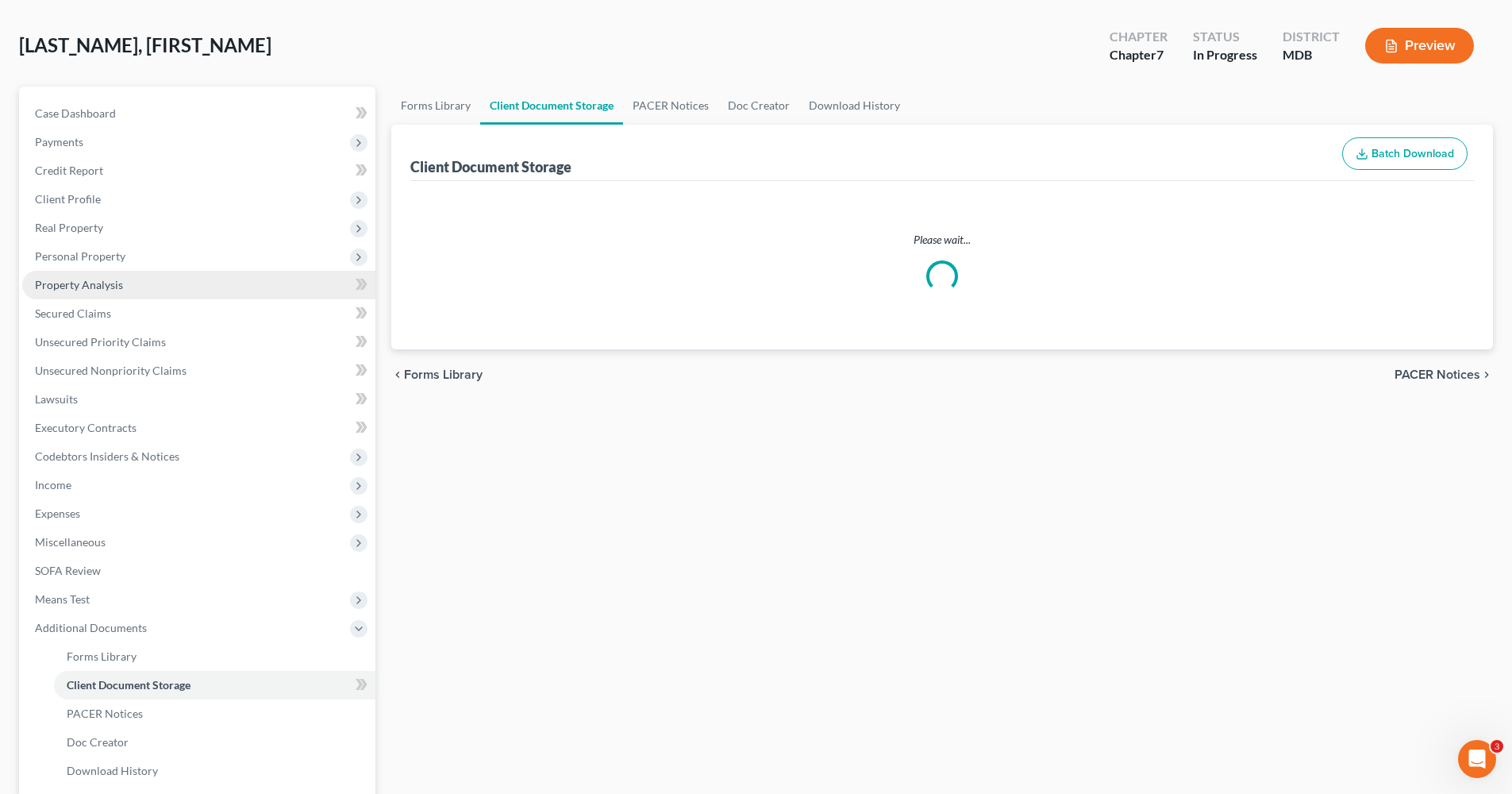 scroll, scrollTop: 0, scrollLeft: 0, axis: both 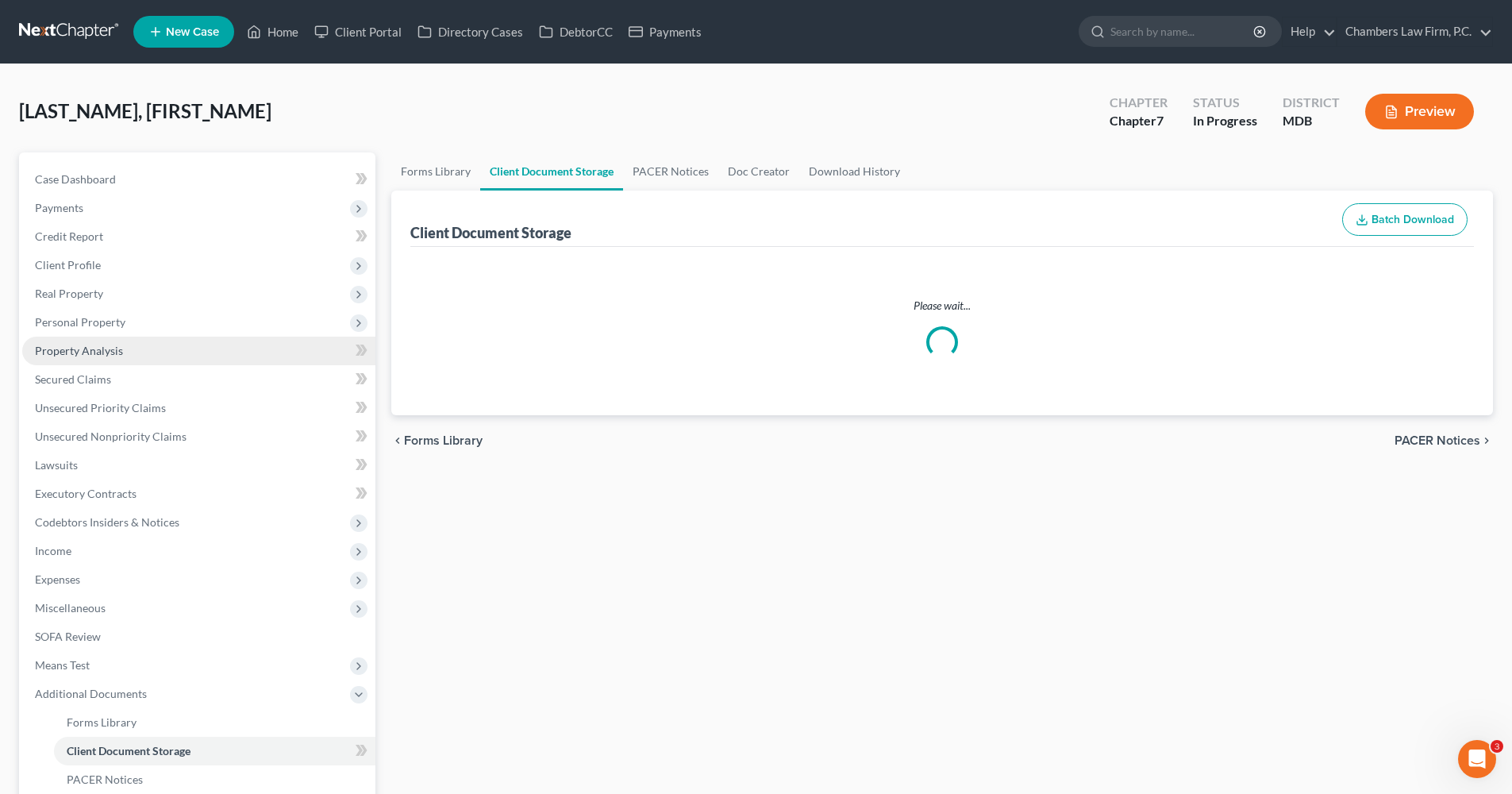 select on "14" 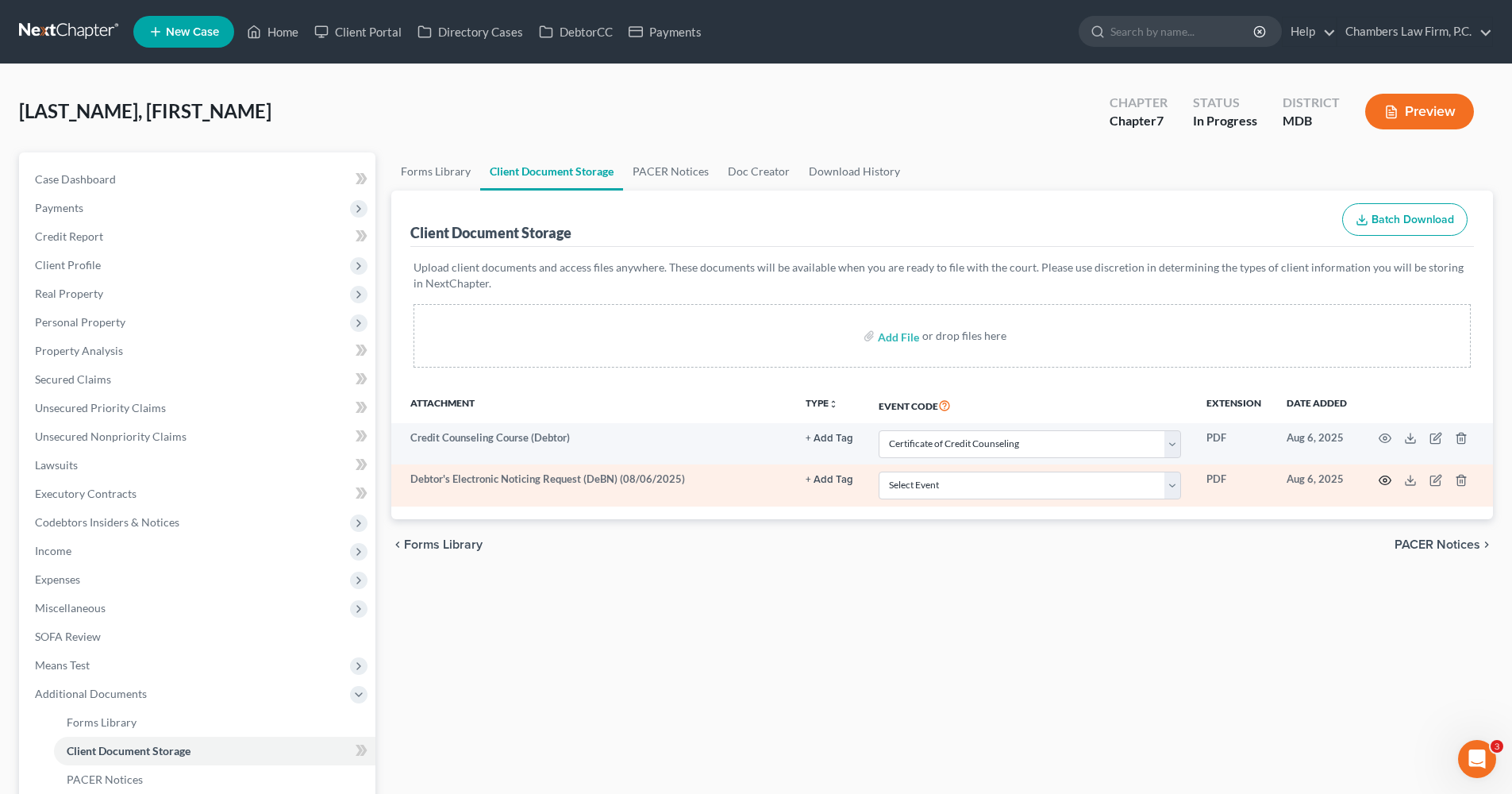 click 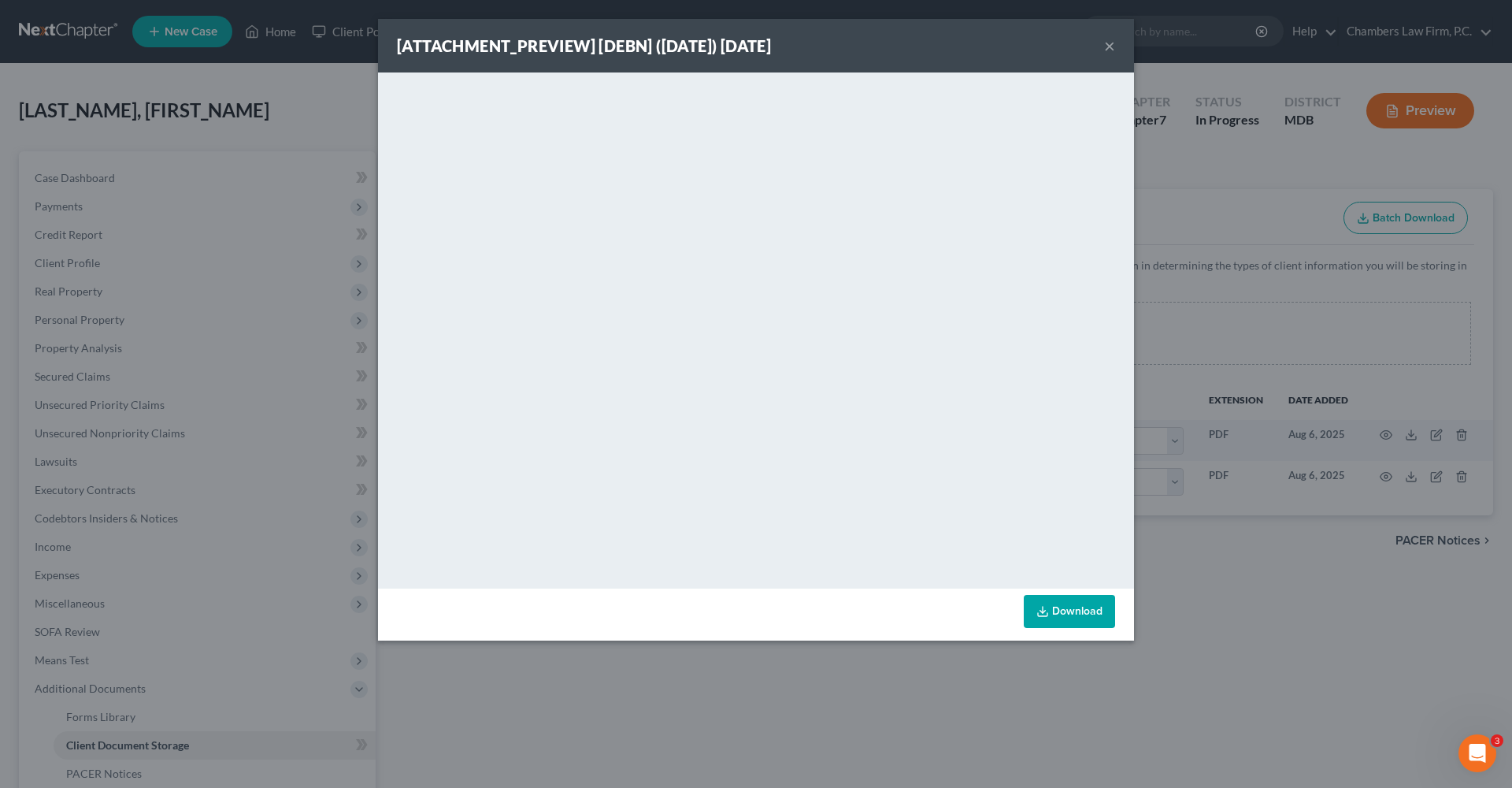 click on "[ATTACHMENT_PREVIEW] [DEBN] ([DATE]) [DATE]" at bounding box center (756, 46) 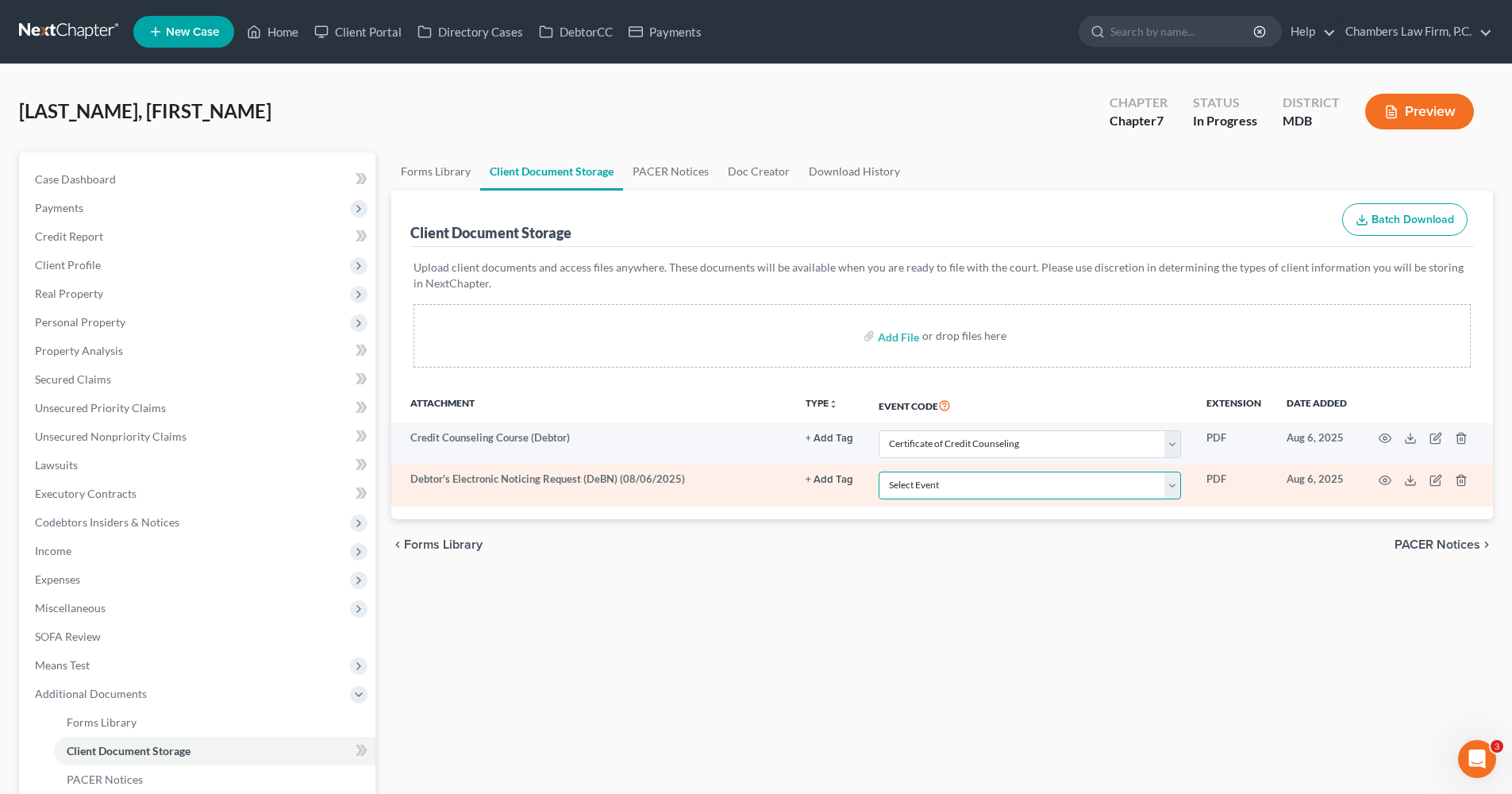 select on "32" 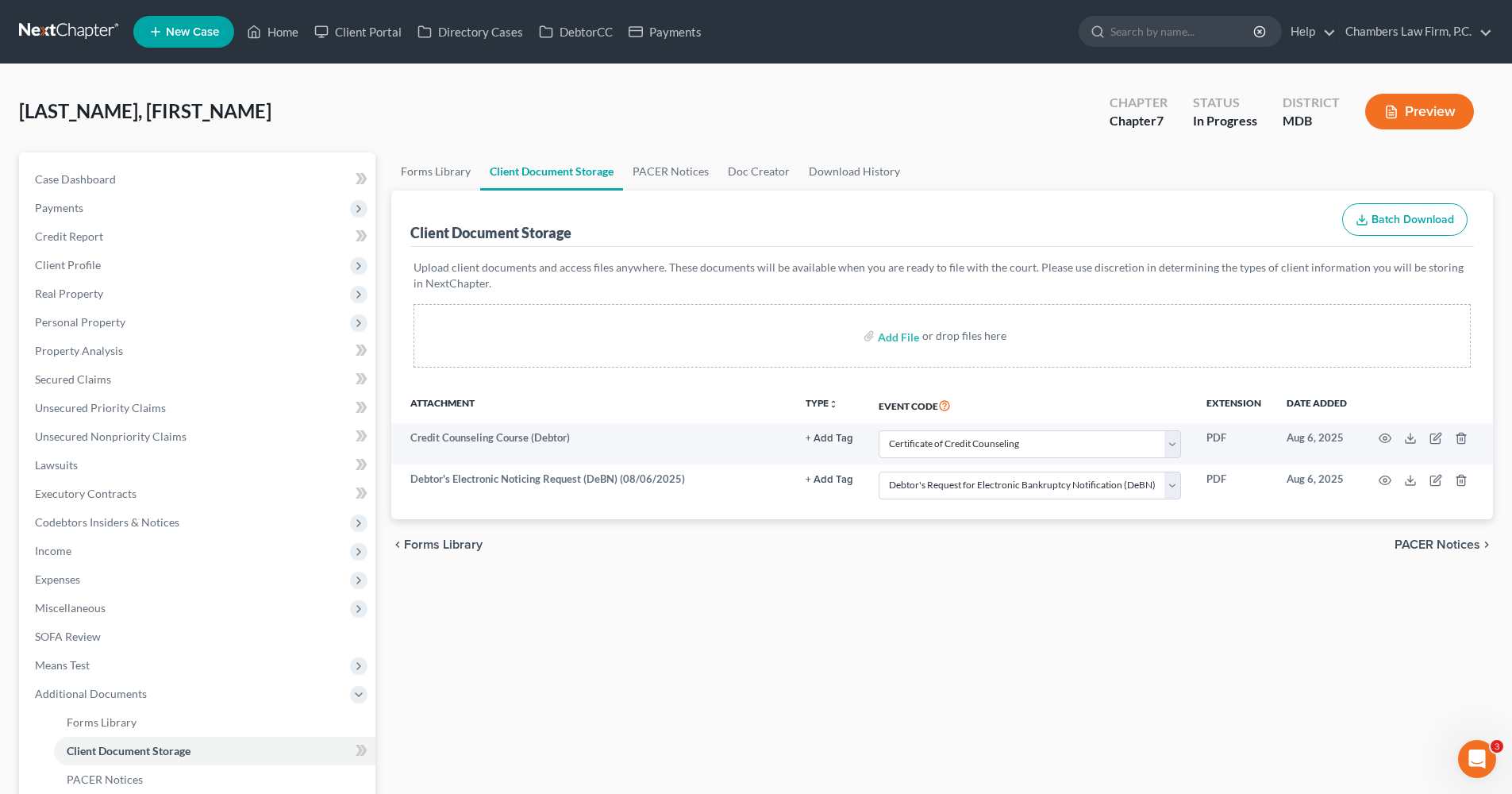 click on "[FORMS_LIBRARY] [CLIENT_DOCUMENT_STORAGE] [PACER_NOTICES] [DOC_CREATOR] [DOWNLOAD_HISTORY] [CLIENT_DOCUMENT_STORAGE] [BATCH_DOWNLOAD] [UPLOAD_CLIENT_DOCUMENTS] [CLIENT_INFORMATION] [ADD_FILE] [ADD_TAG] [SELECT_AN_OPTION] [CERTIFICATE_DEFICIENCY_SATISFIED] [HEARING] [MOTION] [NOTICE] [PROOF_OF_CLAIM] [TRUSTEE_REPORT] [EVENT_CODE] [EXTENSION_DATE] [CREDIT_COUNSELING_COURSE] [DEBTOR] [SELECT_EVENT] [AFFIDAVIT] [AFFIDAVIT_OF_ADEQUATE_PROTECTION_AND_LEASE_PAYMENTS] [AFFIDAVIT_OF_DEFAULT] [AFFIDAVIT_OF_JUSTIFICATION] [AMENDED_CREDITOR_MATRIX] [AMENDED_DISCLOSURE_OF_COMPENSATION_OF_ATTORNEY_FOR_DEBTOR] [PDF]" at bounding box center (942, 553) 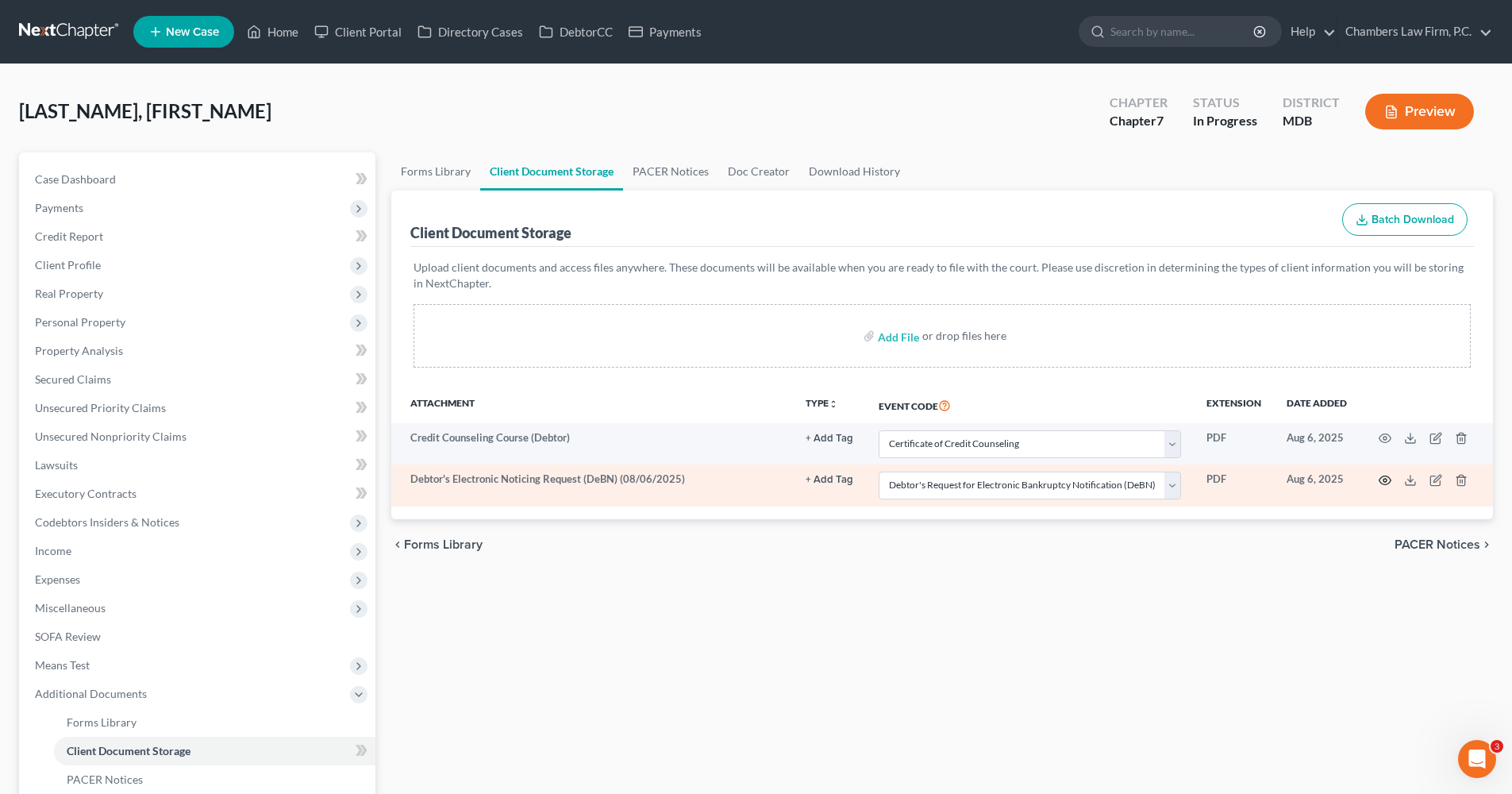 click 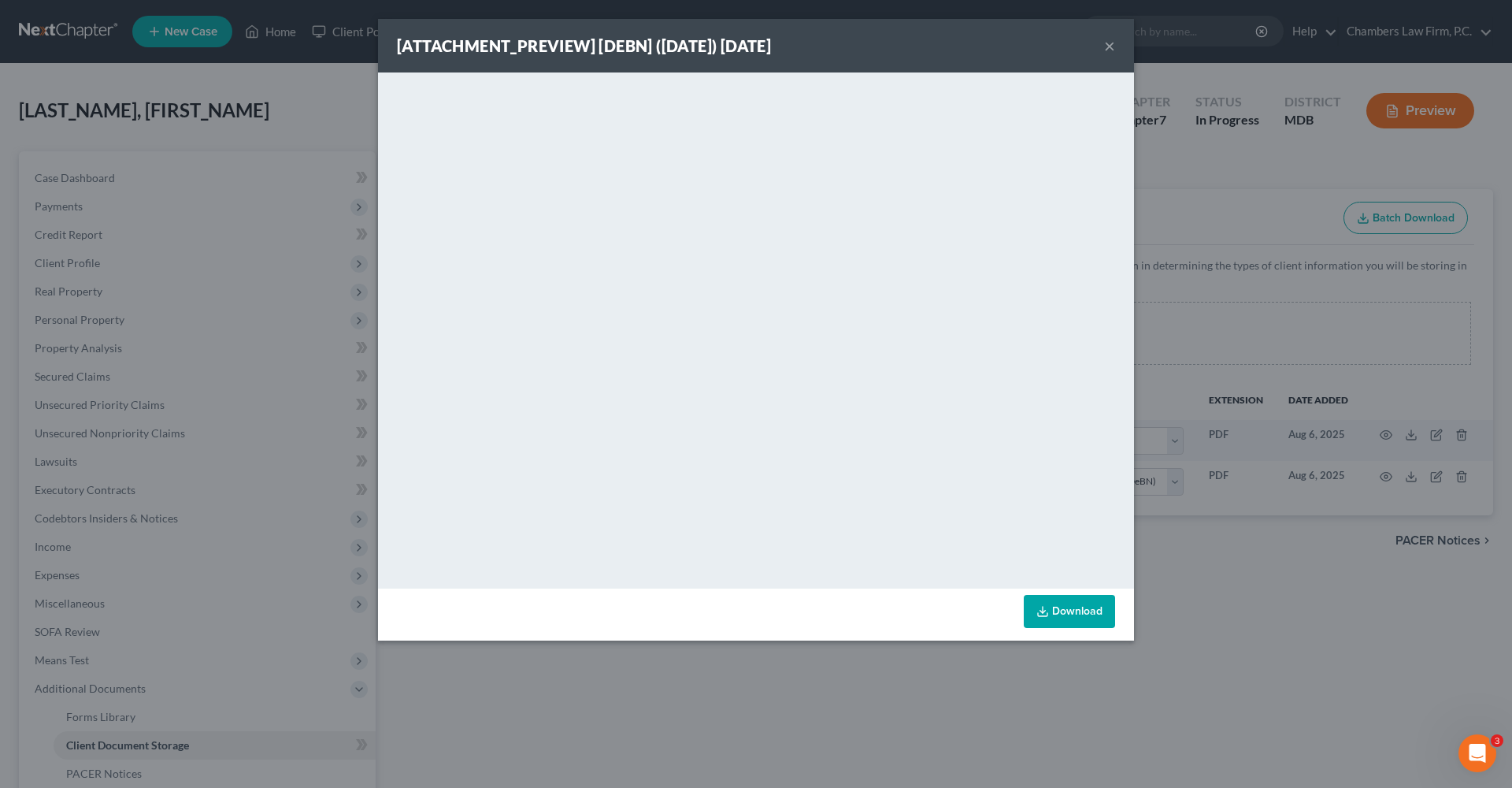 click on "×" at bounding box center [1110, 46] 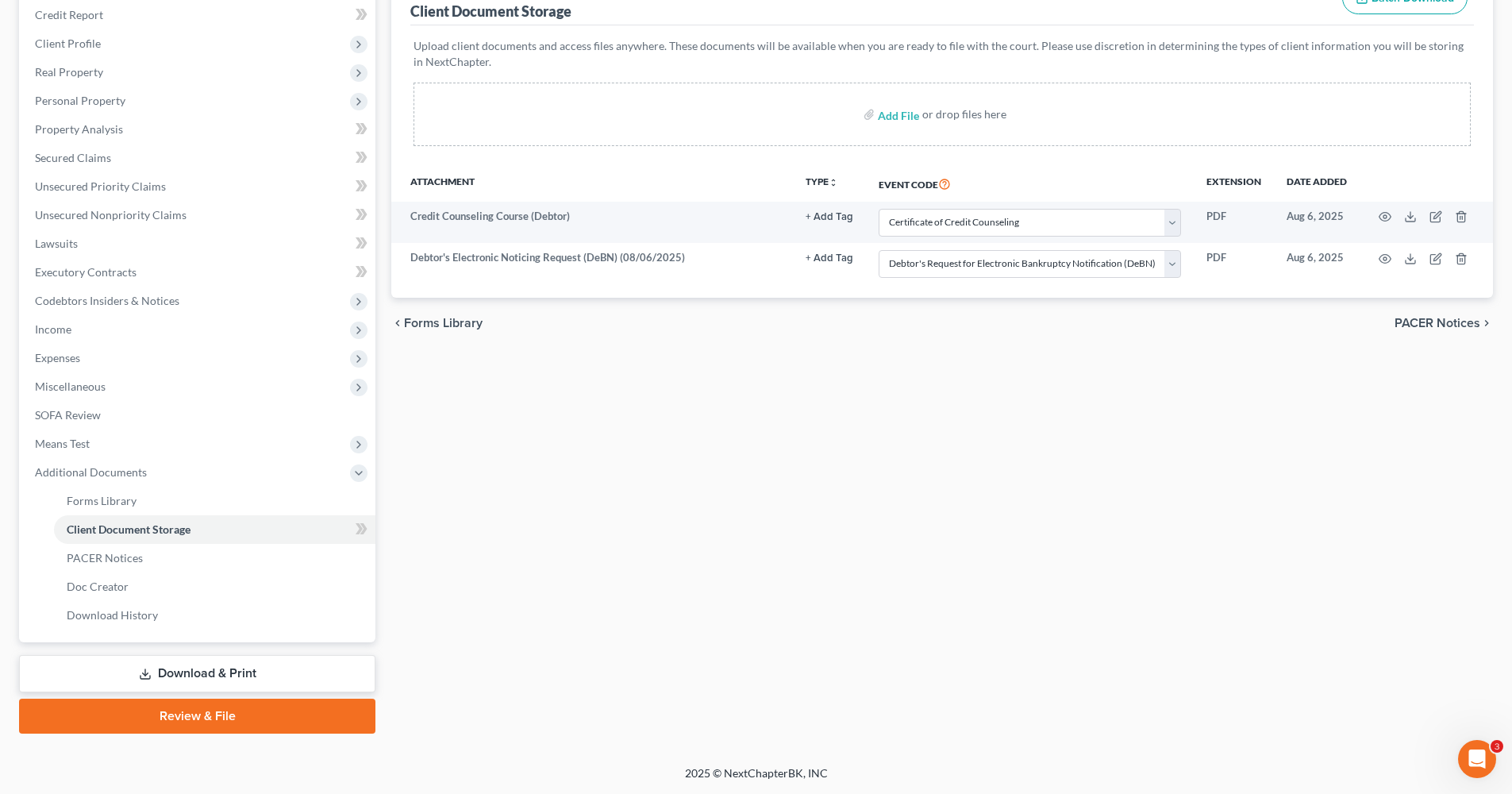click on "Review & File" at bounding box center (197, 716) 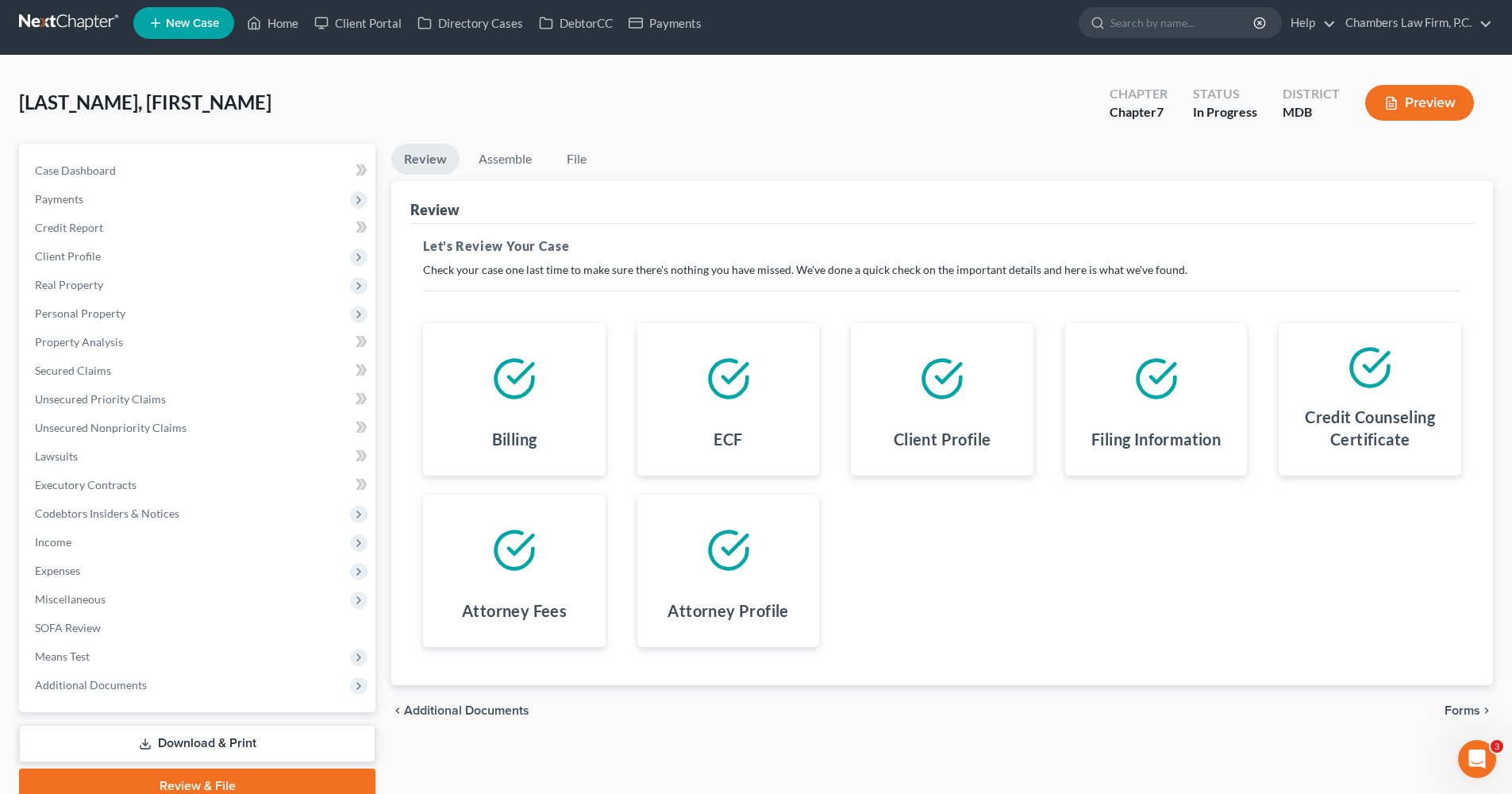 scroll, scrollTop: 1, scrollLeft: 0, axis: vertical 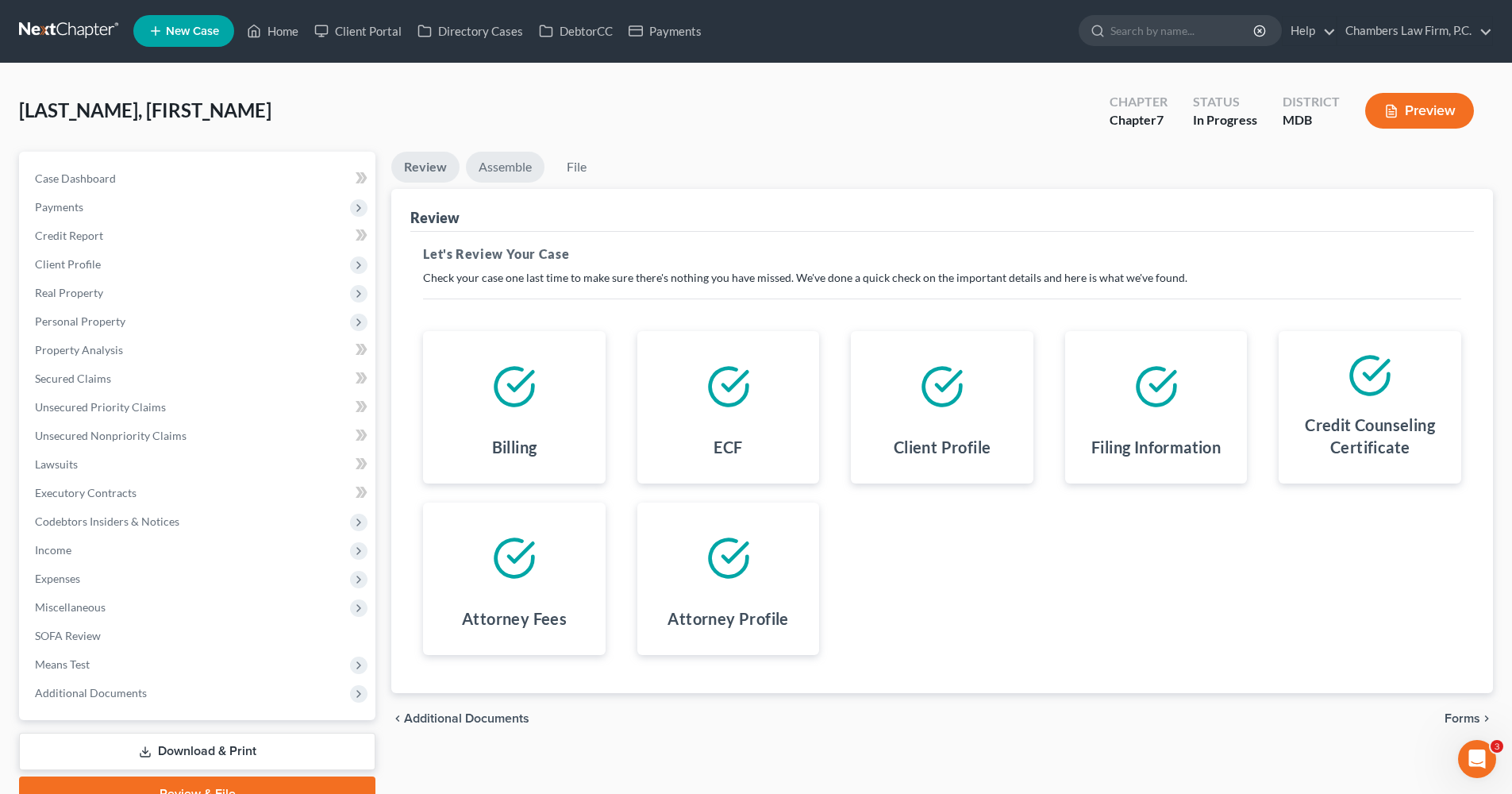 click on "Assemble" at bounding box center [505, 167] 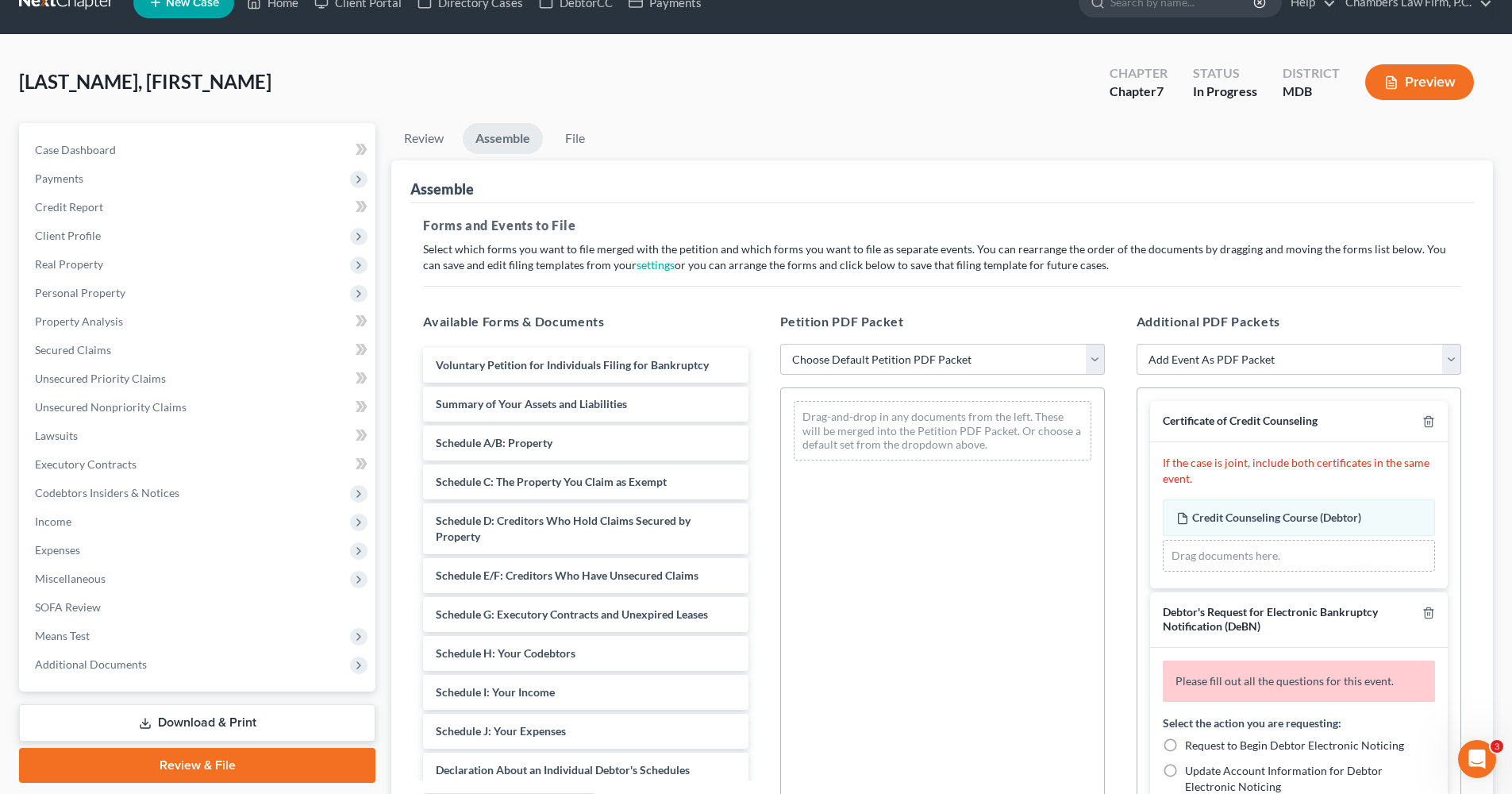 scroll, scrollTop: 31, scrollLeft: 0, axis: vertical 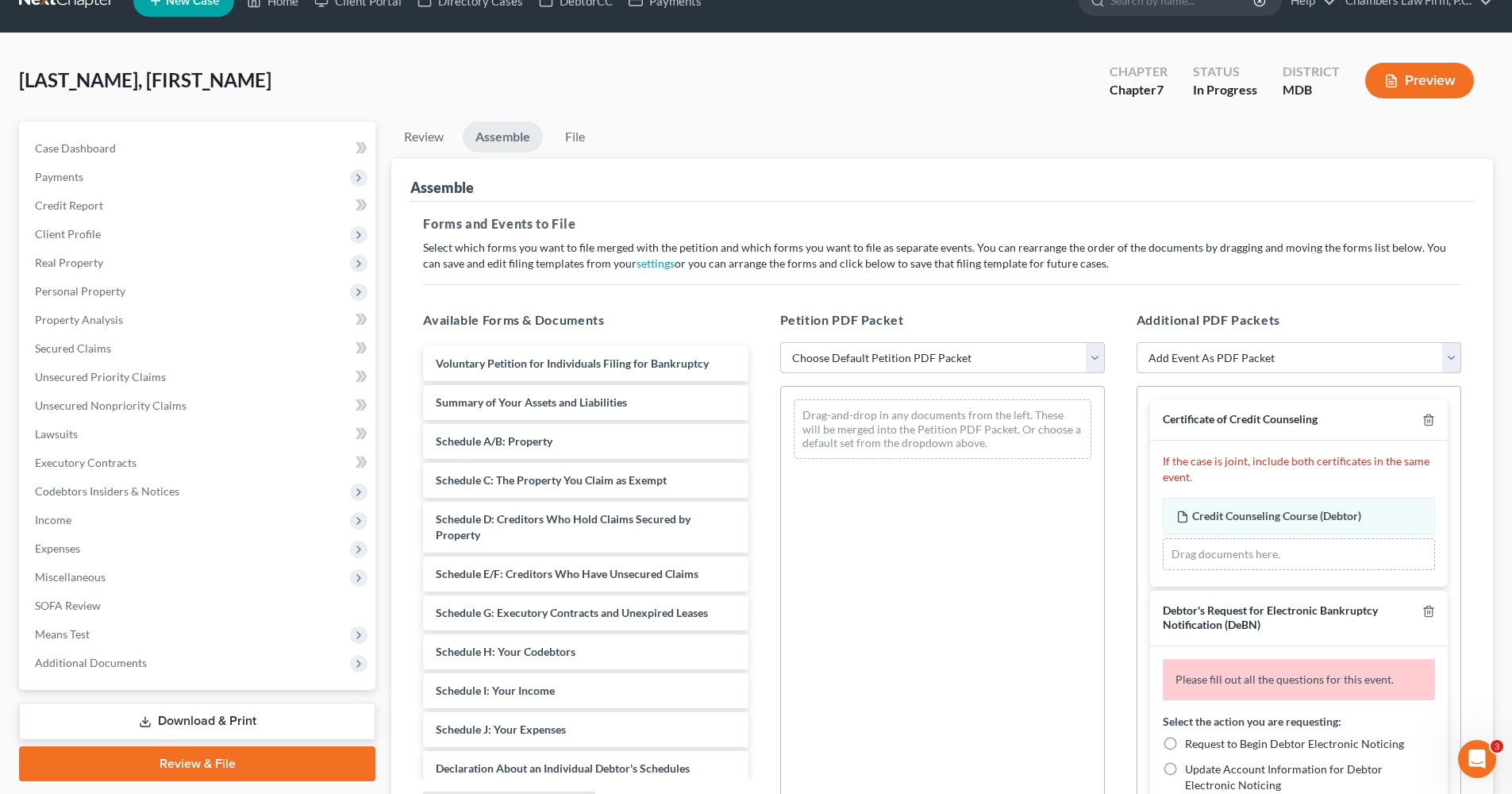 select on "1" 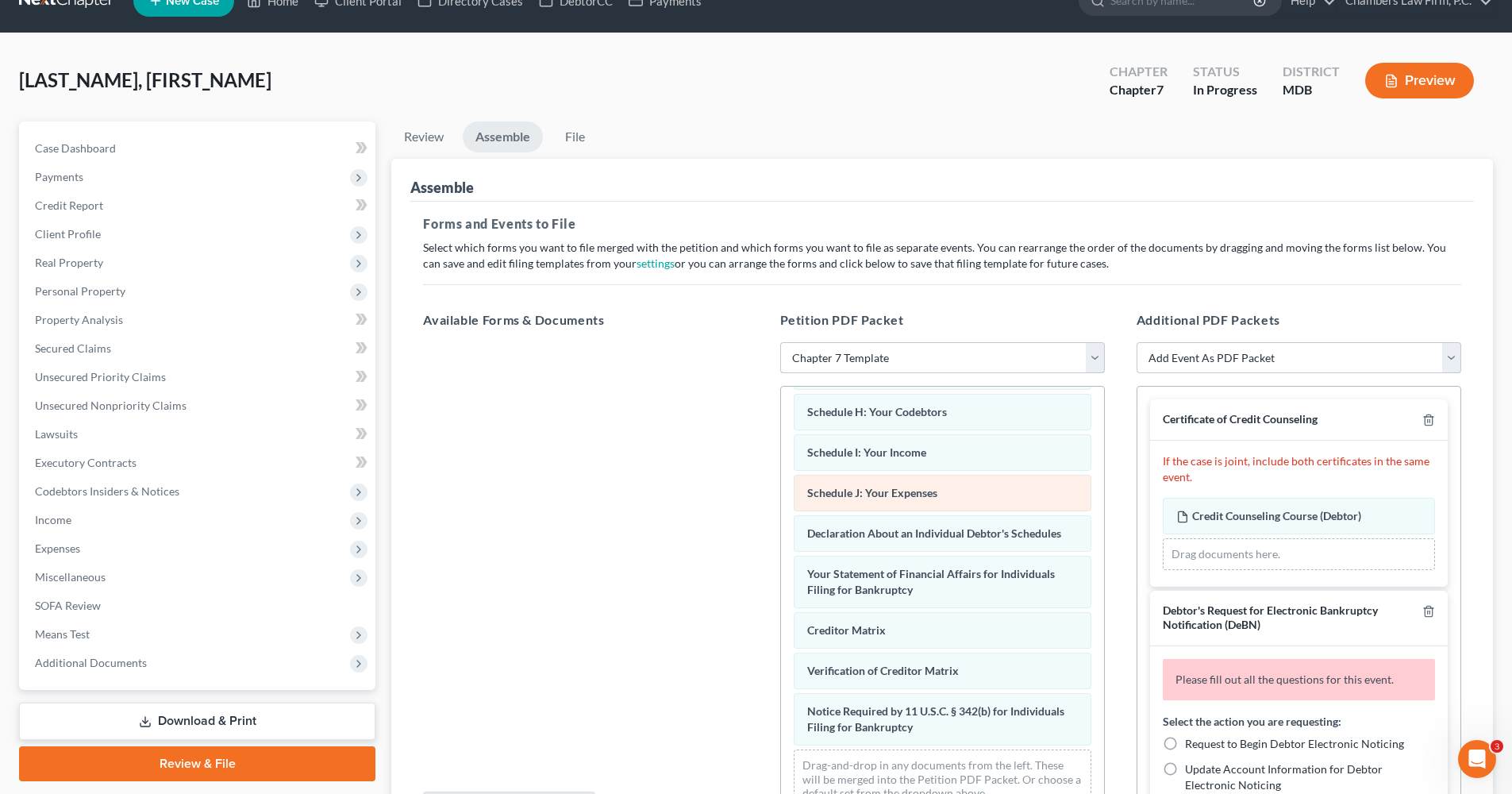 scroll, scrollTop: 351, scrollLeft: 0, axis: vertical 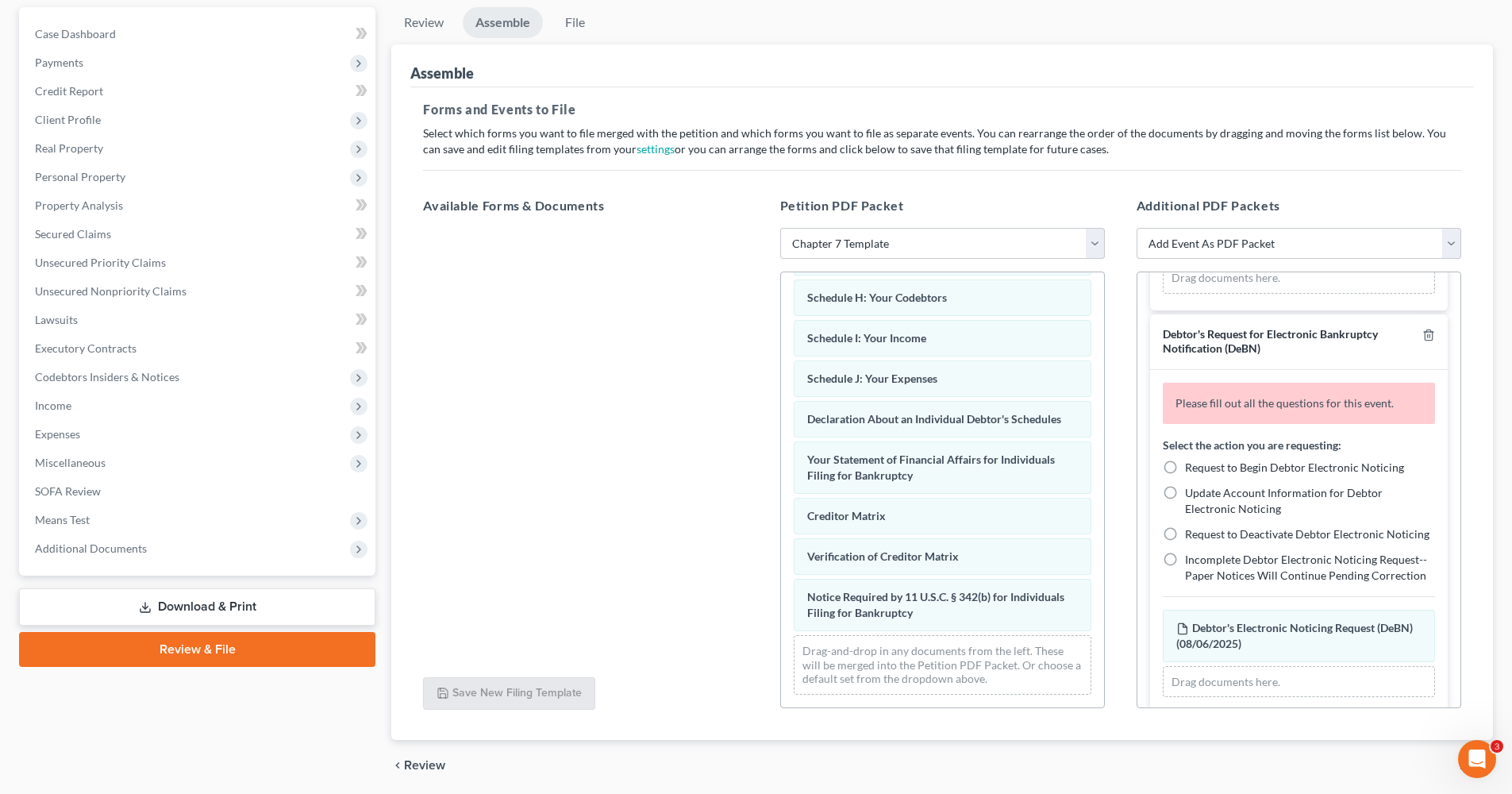 click on "Request to Begin Debtor Electronic Noticing" at bounding box center (1295, 467) 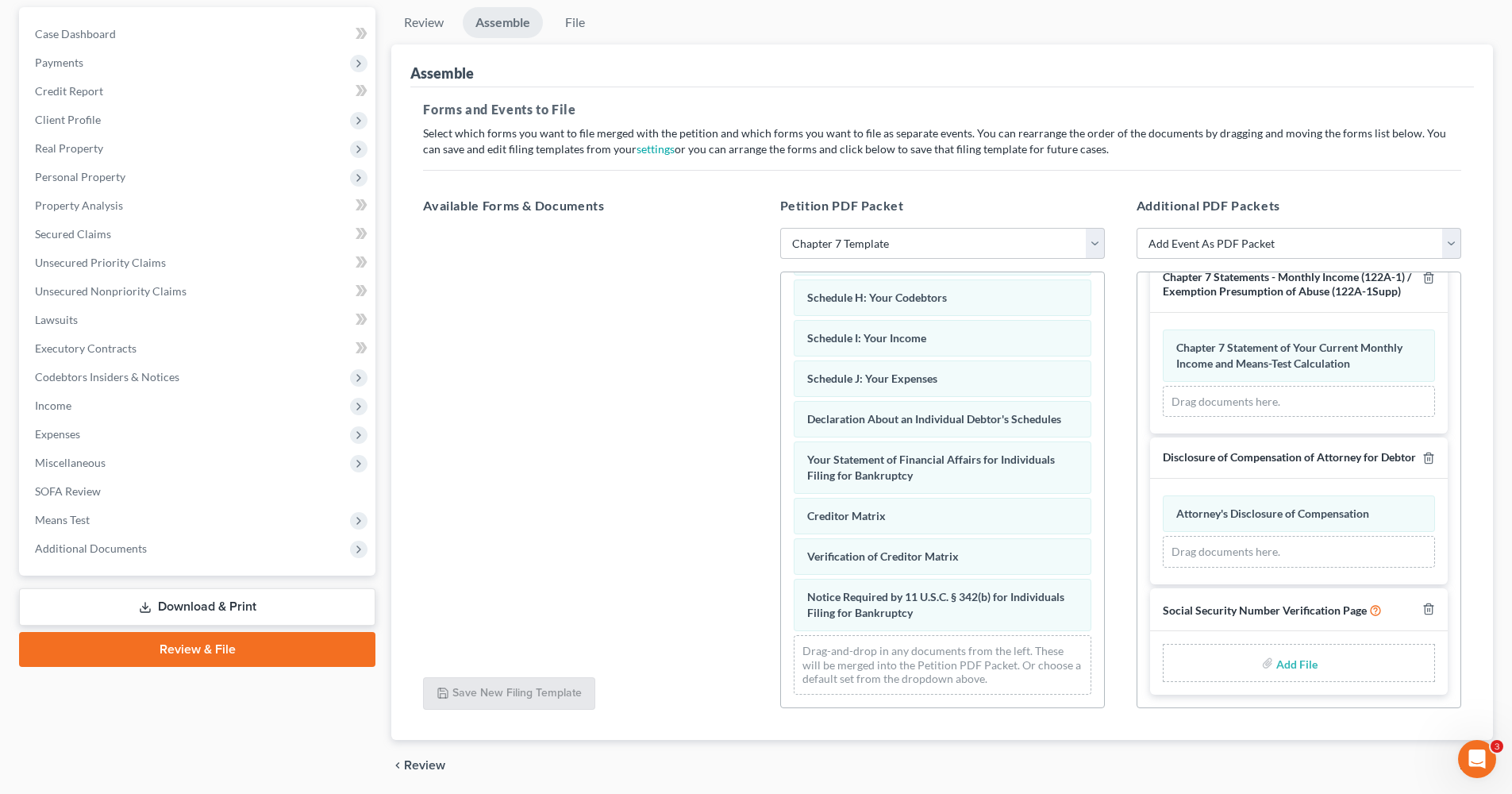 scroll, scrollTop: 773, scrollLeft: 0, axis: vertical 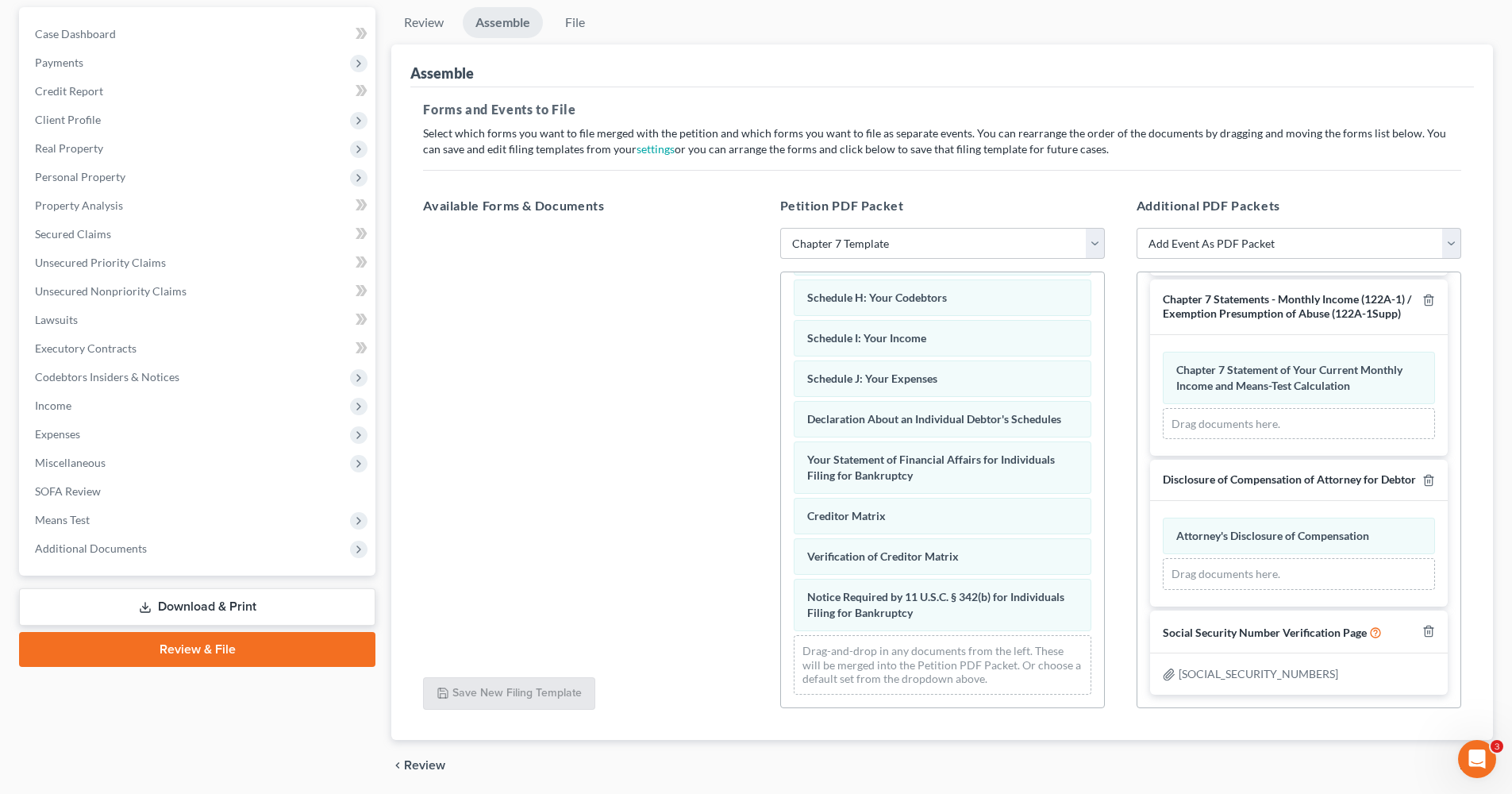 click on "[SOCIAL_SECURITY_NUMBERS]" at bounding box center [1258, 673] 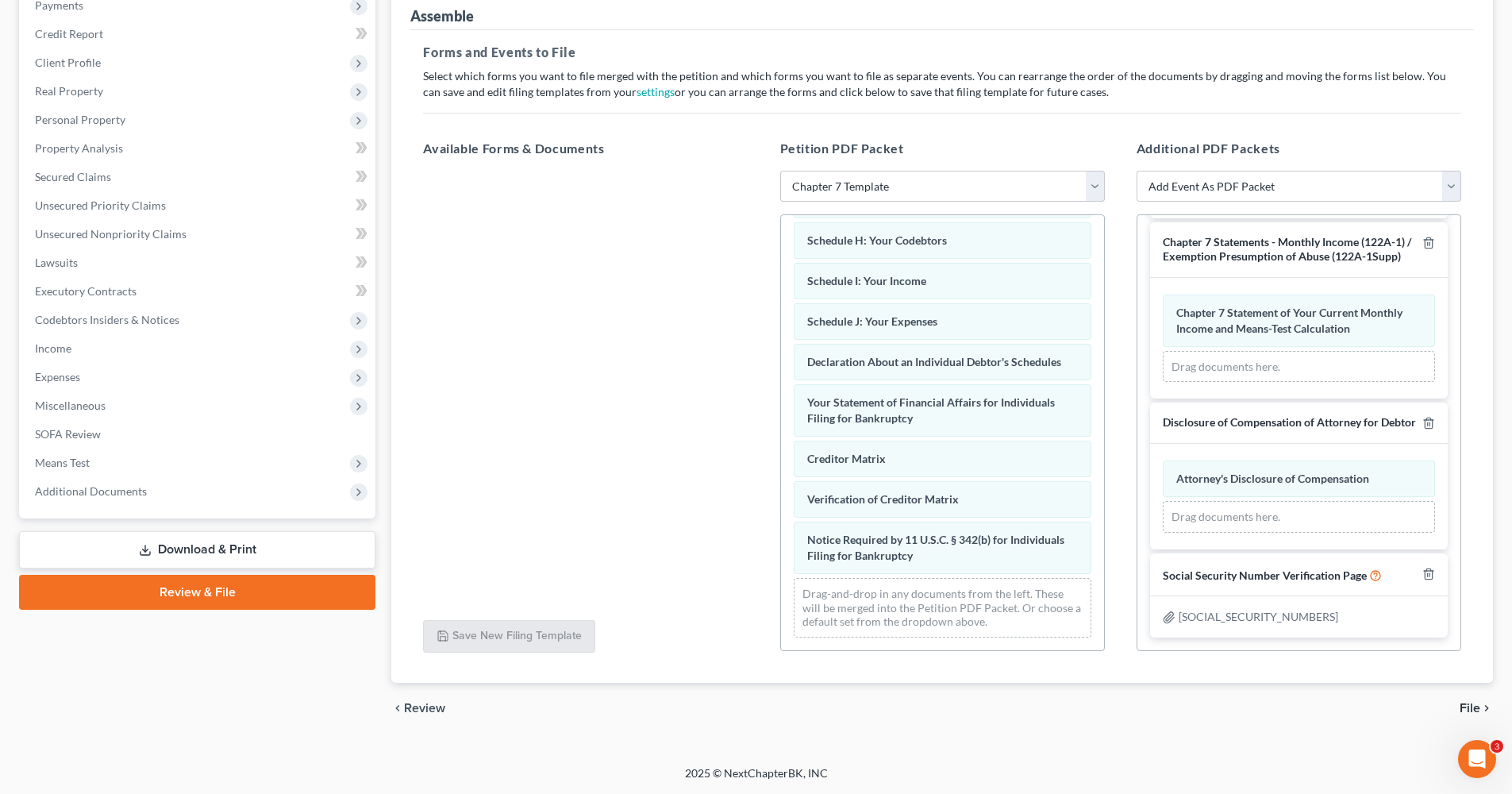 scroll, scrollTop: 202, scrollLeft: 0, axis: vertical 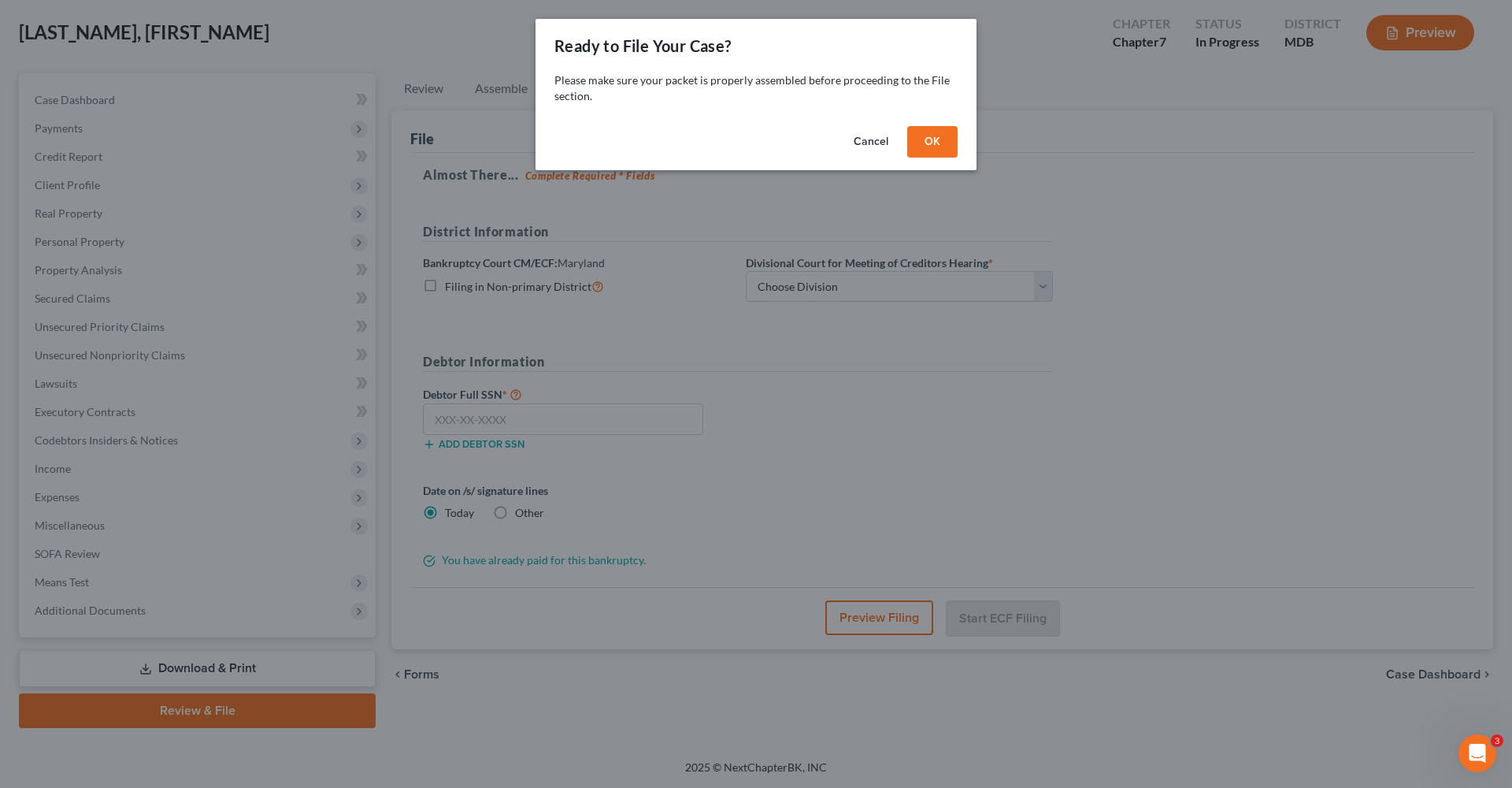click on "OK" at bounding box center [932, 142] 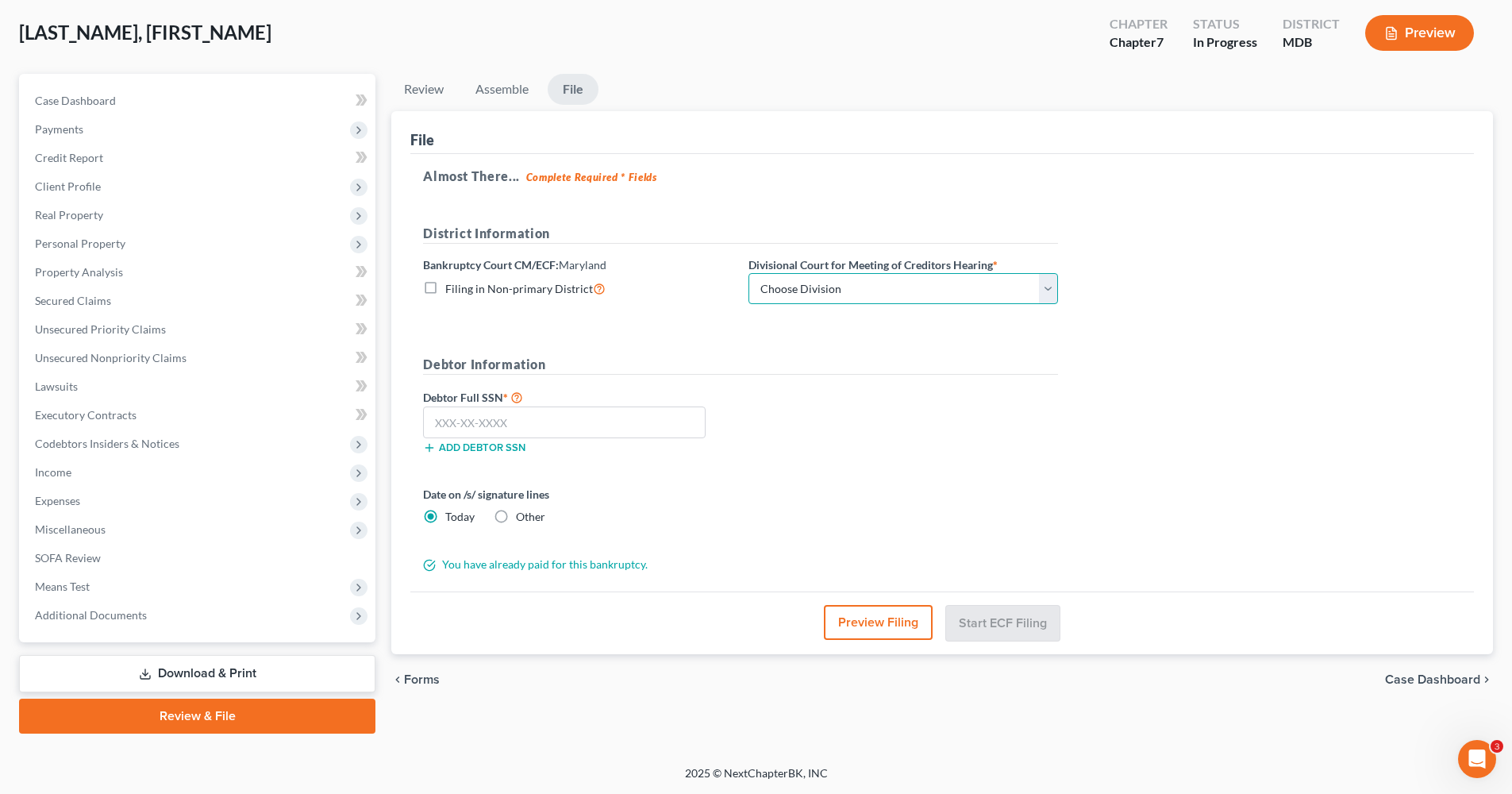select on "1" 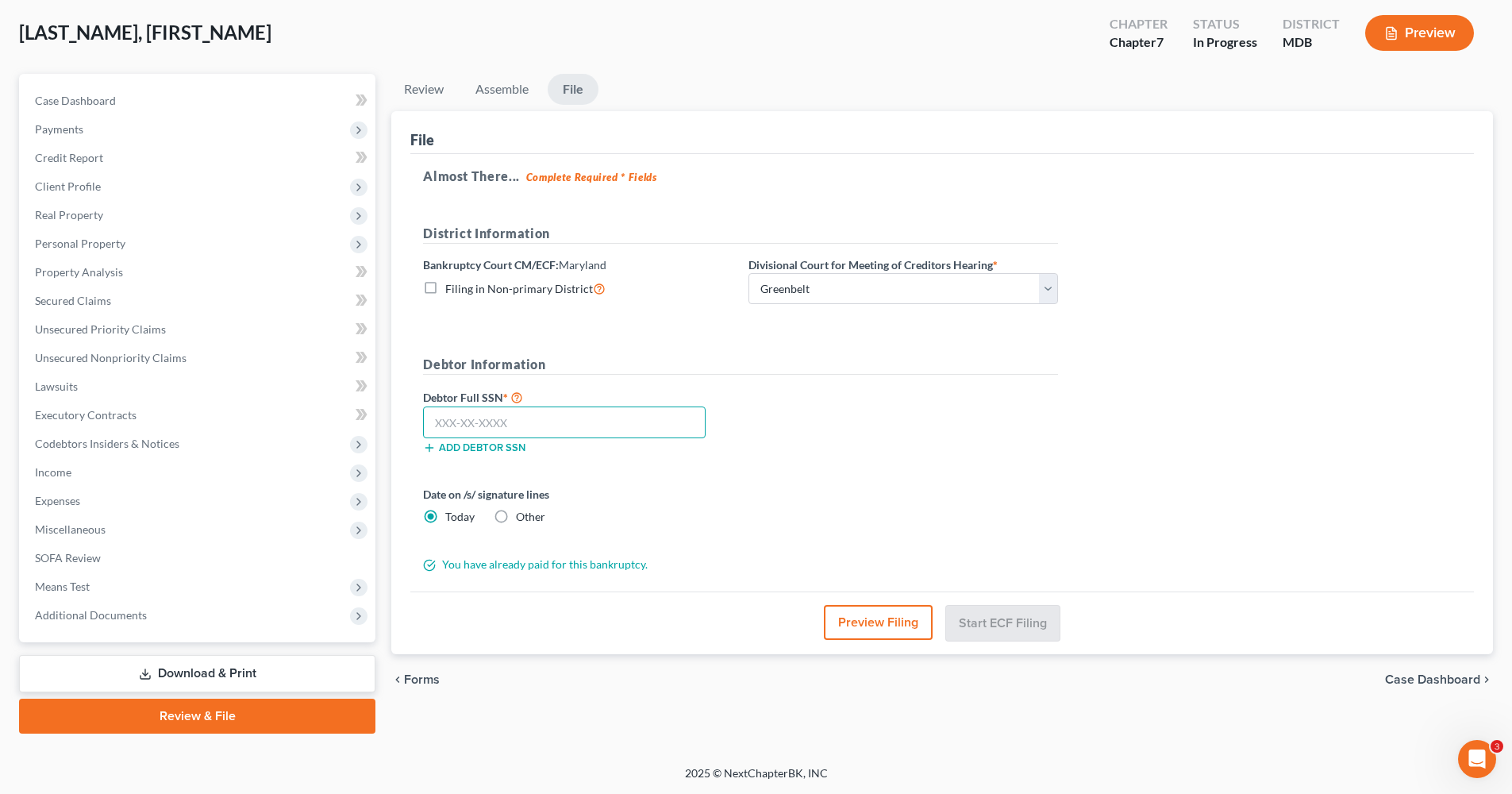 click at bounding box center [564, 422] 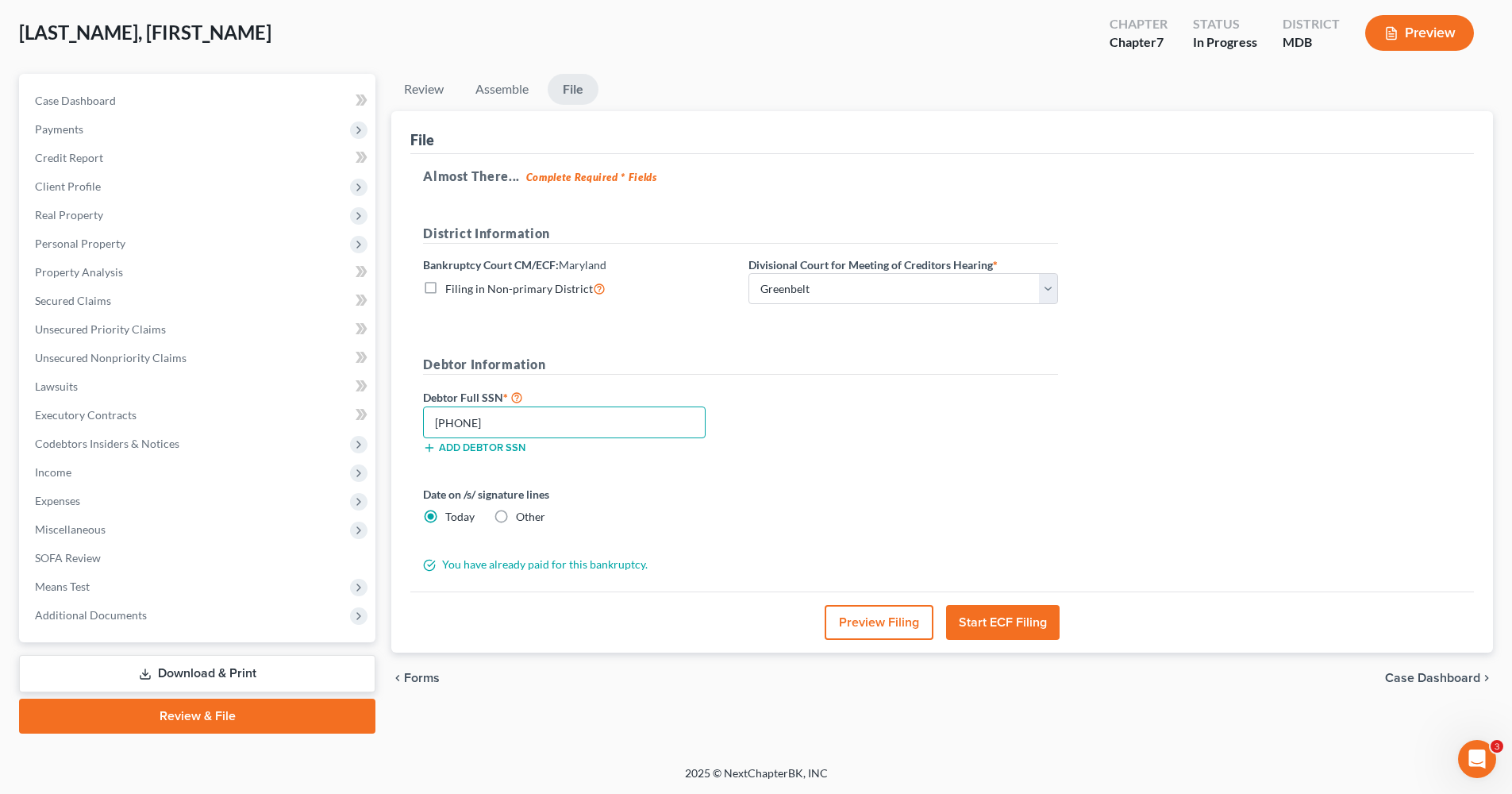 type on "[PHONE]" 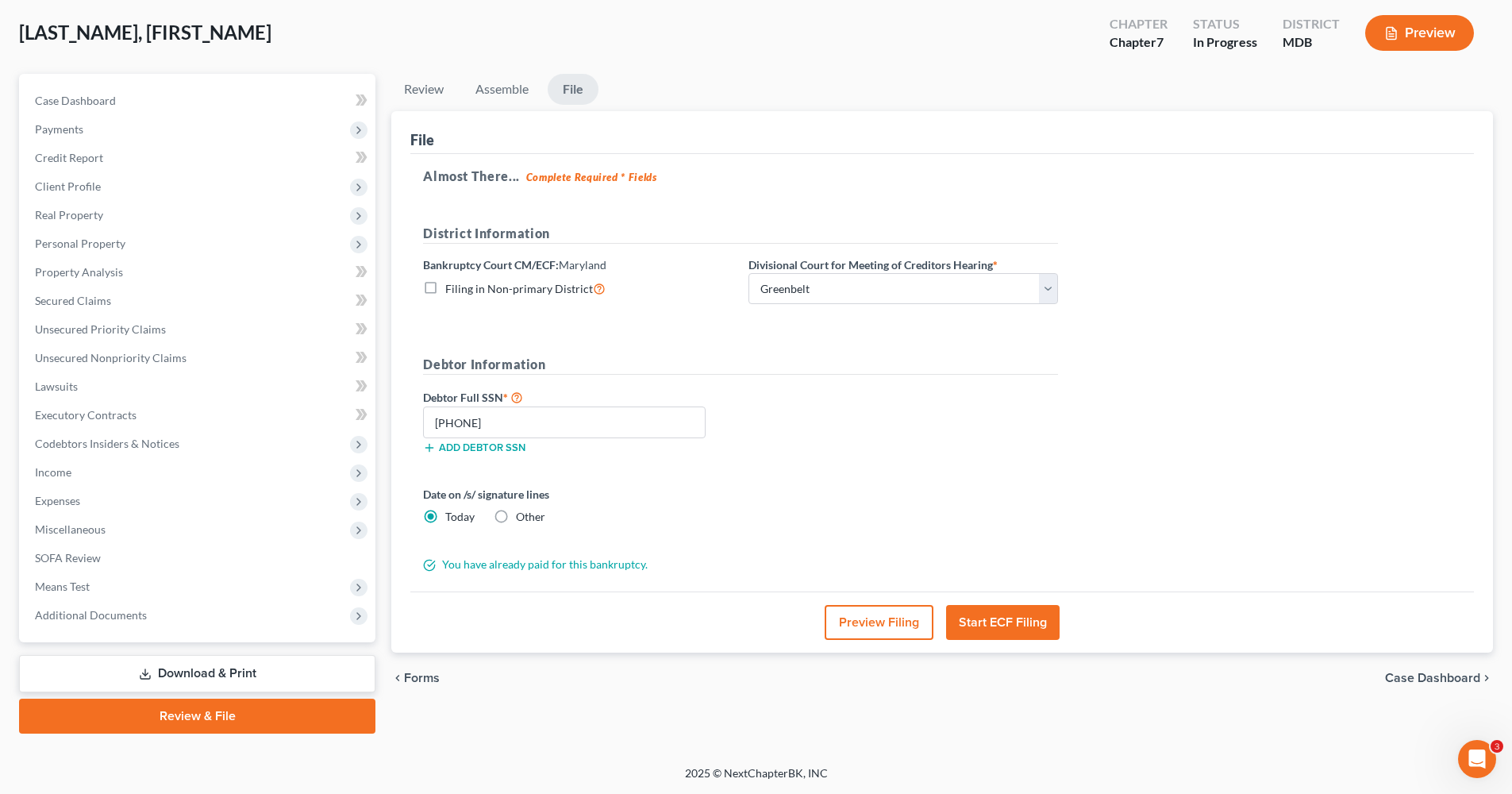 click on "Start ECF Filing" at bounding box center (1002, 622) 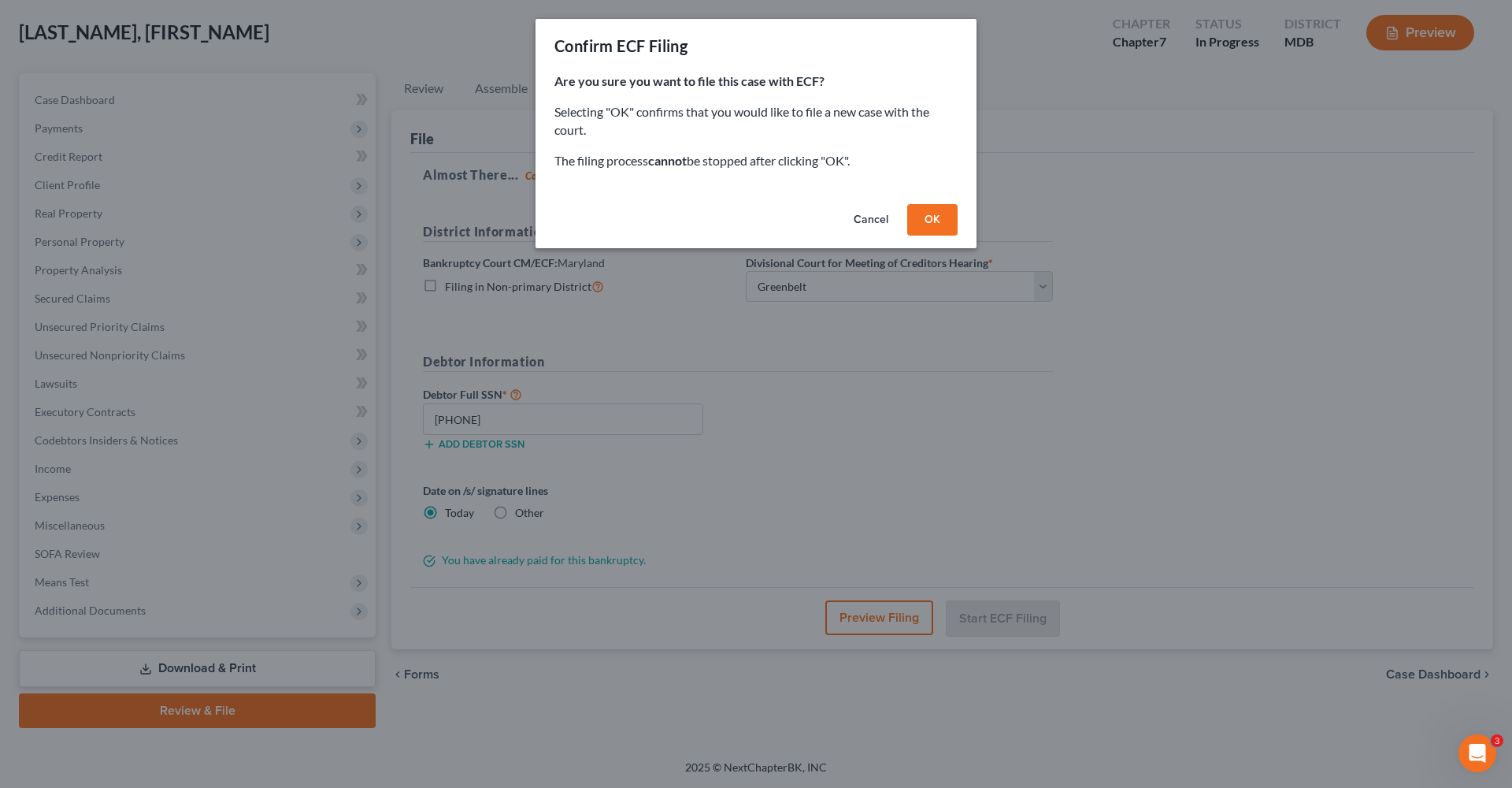 click on "OK" at bounding box center (932, 220) 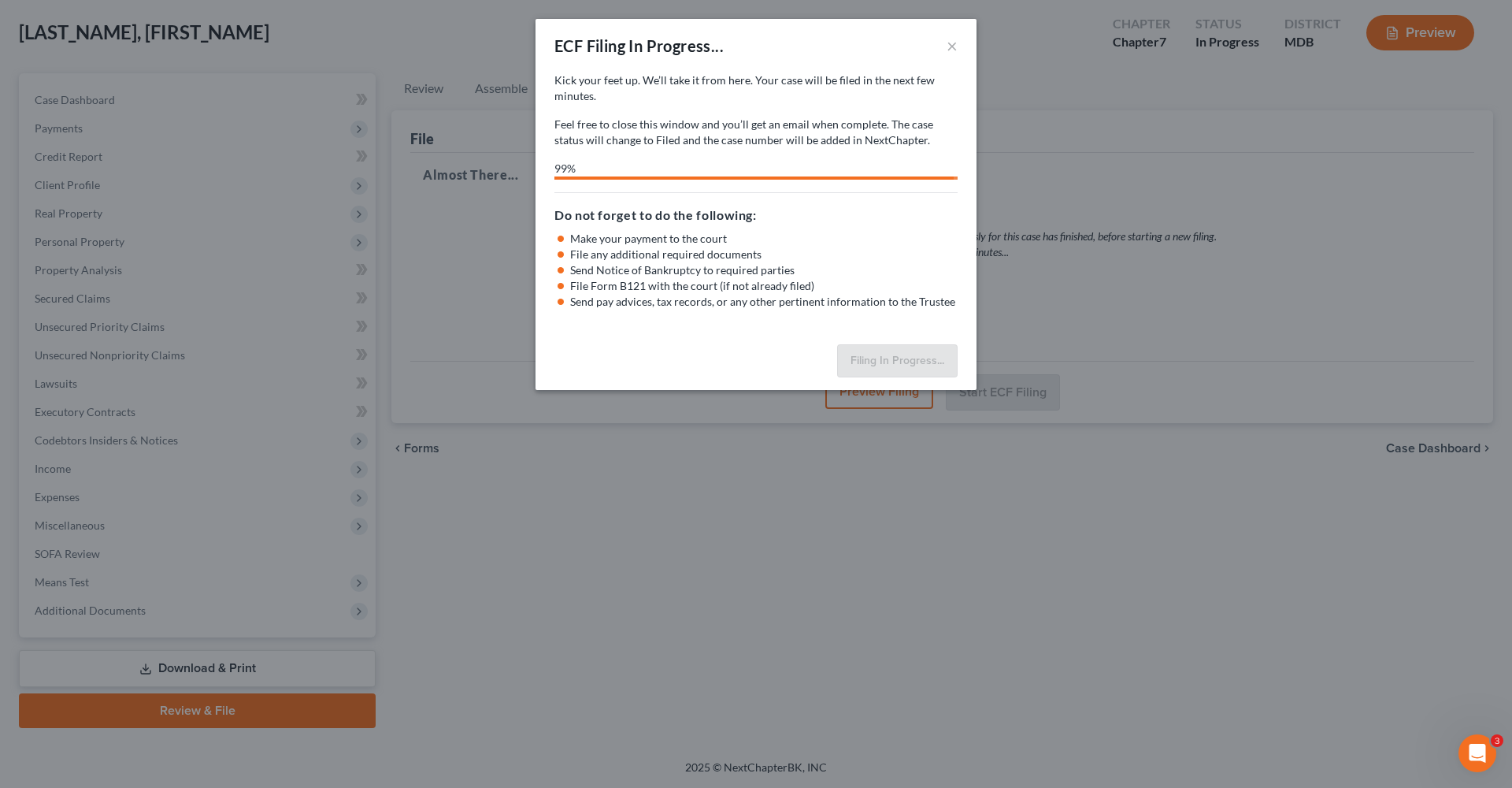 click on "ECF Filing In Progress... × Kick your feet up. We’ll take it from here. Your case will be filed in the next few minutes. Feel free to close this window and you’ll get an email when complete. The case status will change to Filed and the case number will be added in NextChapter. Kick your feet up. We’ll take it from here. Your forms will be filed in the next few minutes. Feel free to close this window and you’ll get an email when complete.
99%
Feel free to download your entire bankruptcy packet here: Do not forget to do the following: Make your payment to the court File any additional required documents Send Notice of Bankruptcy to required parties File Form B121 with the court (if not already filed) Send pay advices, tax records, or any other pertinent information to the Trustee Filing In Progress..." at bounding box center [756, 394] 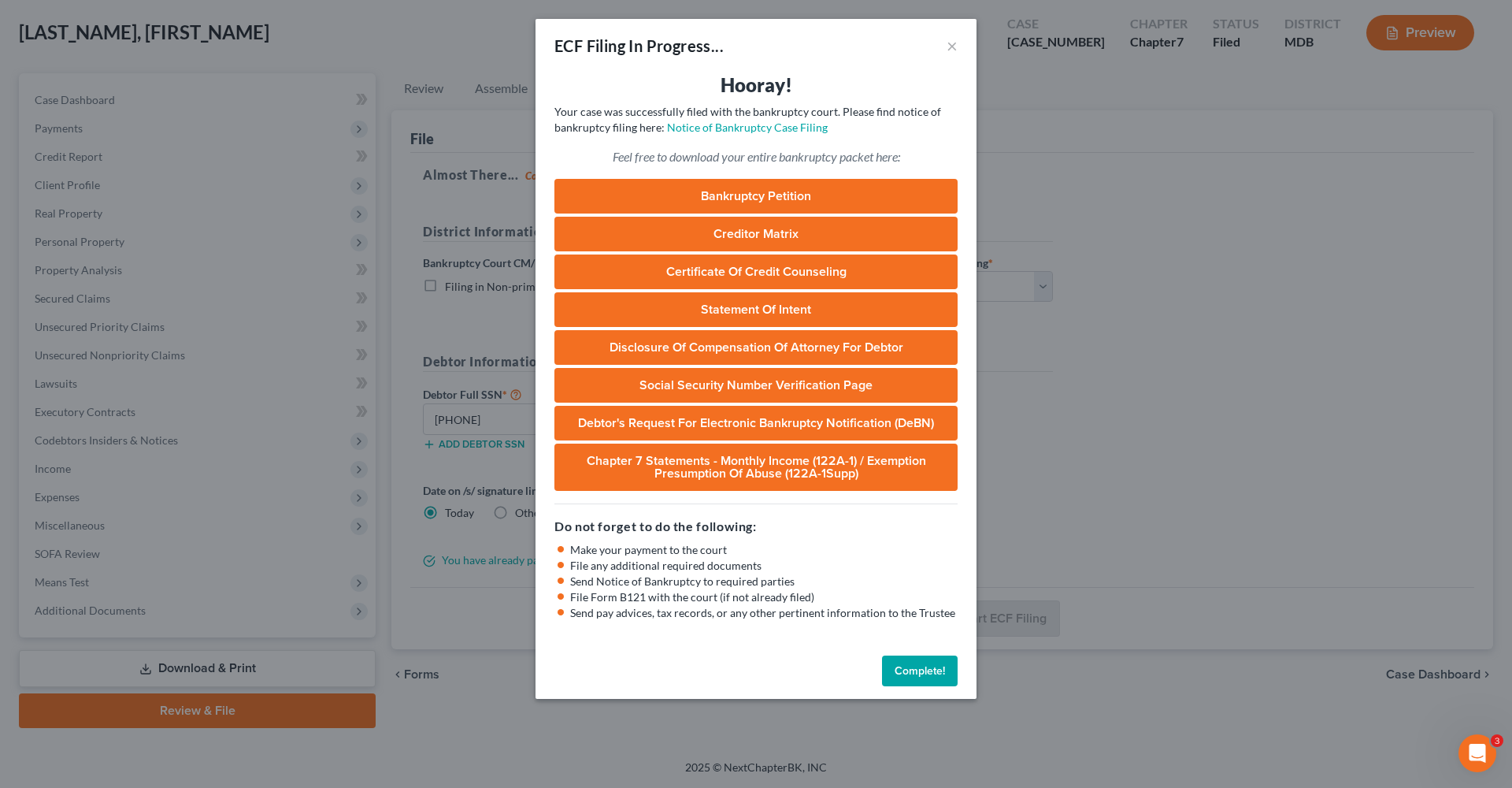 click on "[ECF_FILING_IN_PROGRESS] [NOTICE_OF_BANKRUPTCY_FILING] [NOTICE_OF_BANKRUPTCY_FILING] [NOTICE_OF_BANKRUPTCY_CASE_FILING] [BANKRUPTCY_PACKET] [BANKRUPTCY_PETITION] [CREDITOR_MATRIX] [CERTIFICATE_OF_CREDIT_COUNSELING] [STATEMENT_OF_INTENT] [DISCLOSURE_OF_COMPENSATION_OF_ATTORNEY_FOR_DEBTOR] [SOCIAL_SECURITY_NUMBER_VERIFICATION_PAGE] [DEBTOR'S_REQUEST_FOR_ELECTRONIC_BANKRUPTCY_NOTIFICATION] [CHAPTER] [STATEMENTS] [EXEMPTION] [PRESUMPTION_OF_ABUSE] [TRUSTEE] [FORM] [SOCIAL_SECURITY_NUMBERS]" at bounding box center [756, 394] 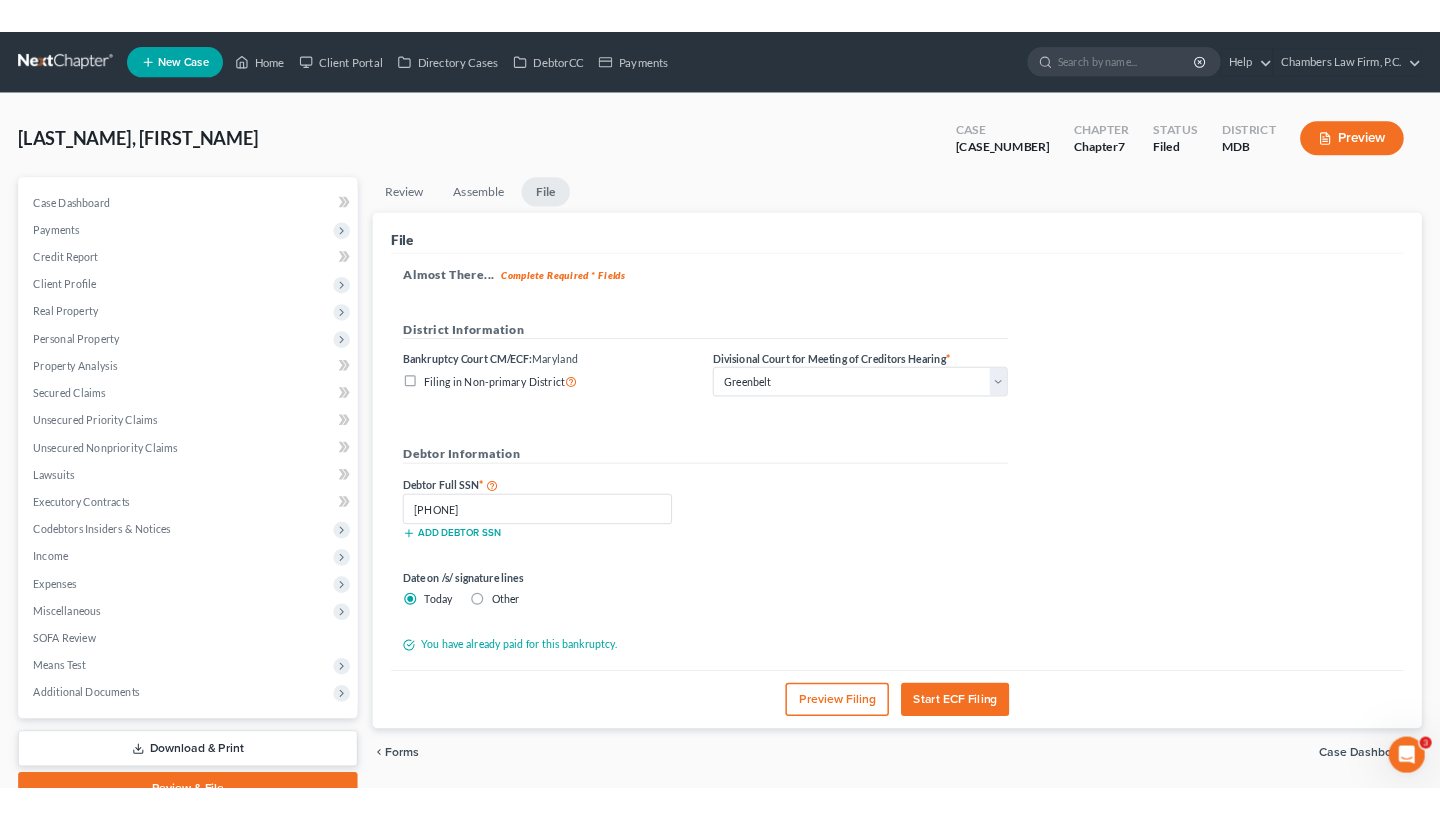 scroll, scrollTop: 0, scrollLeft: 0, axis: both 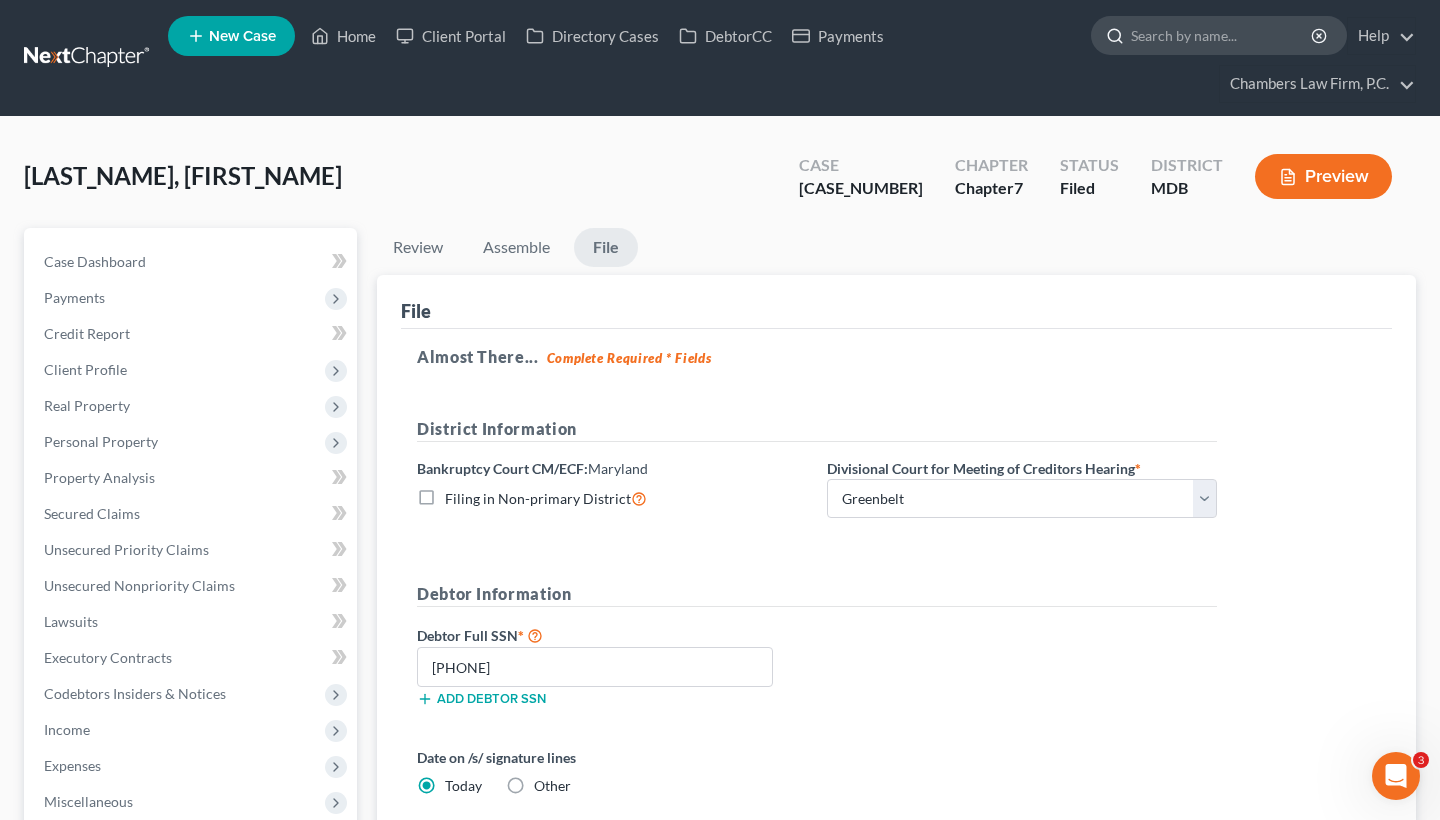 click at bounding box center (1222, 35) 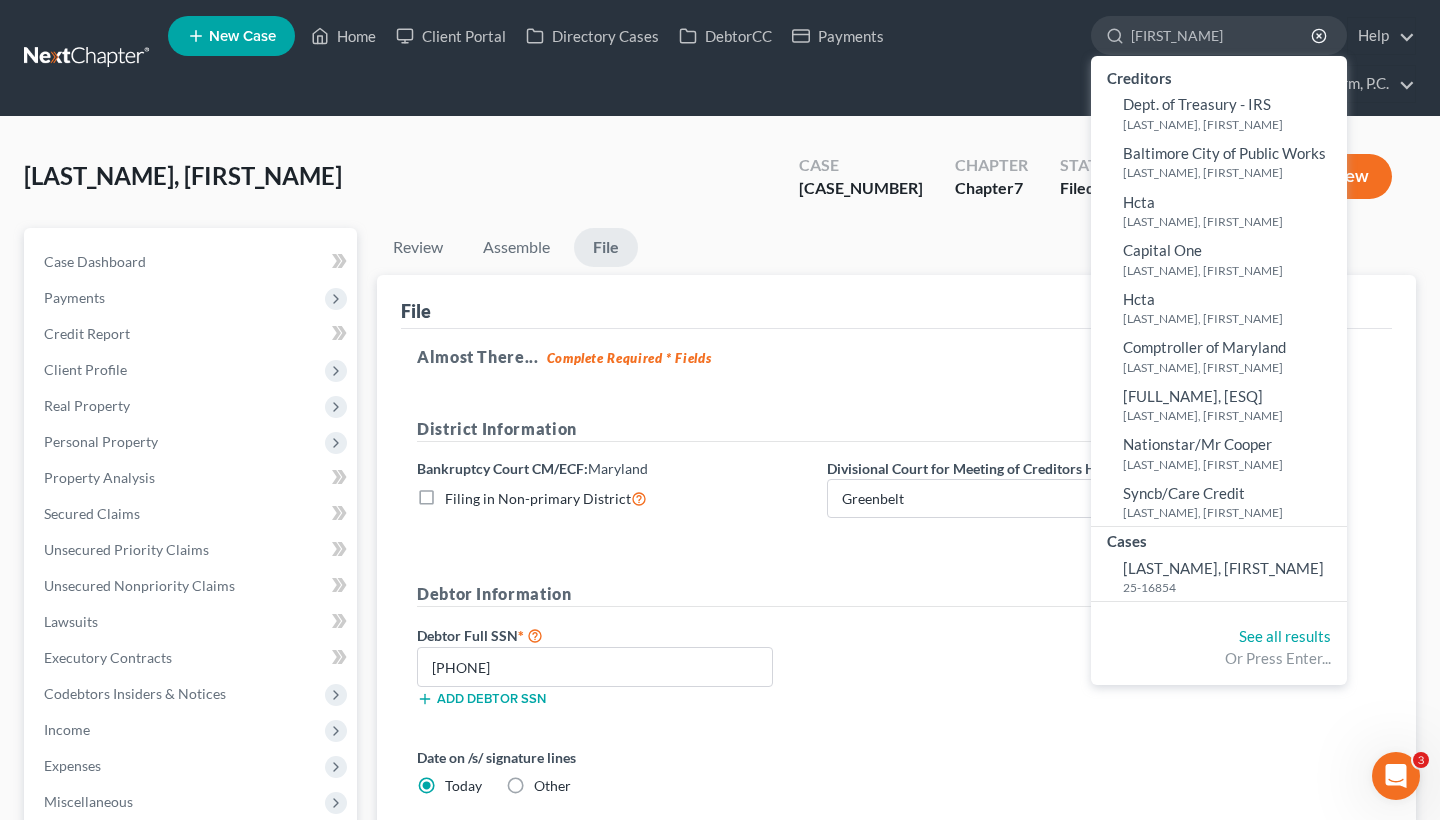 type on "[FIRST_NAME]" 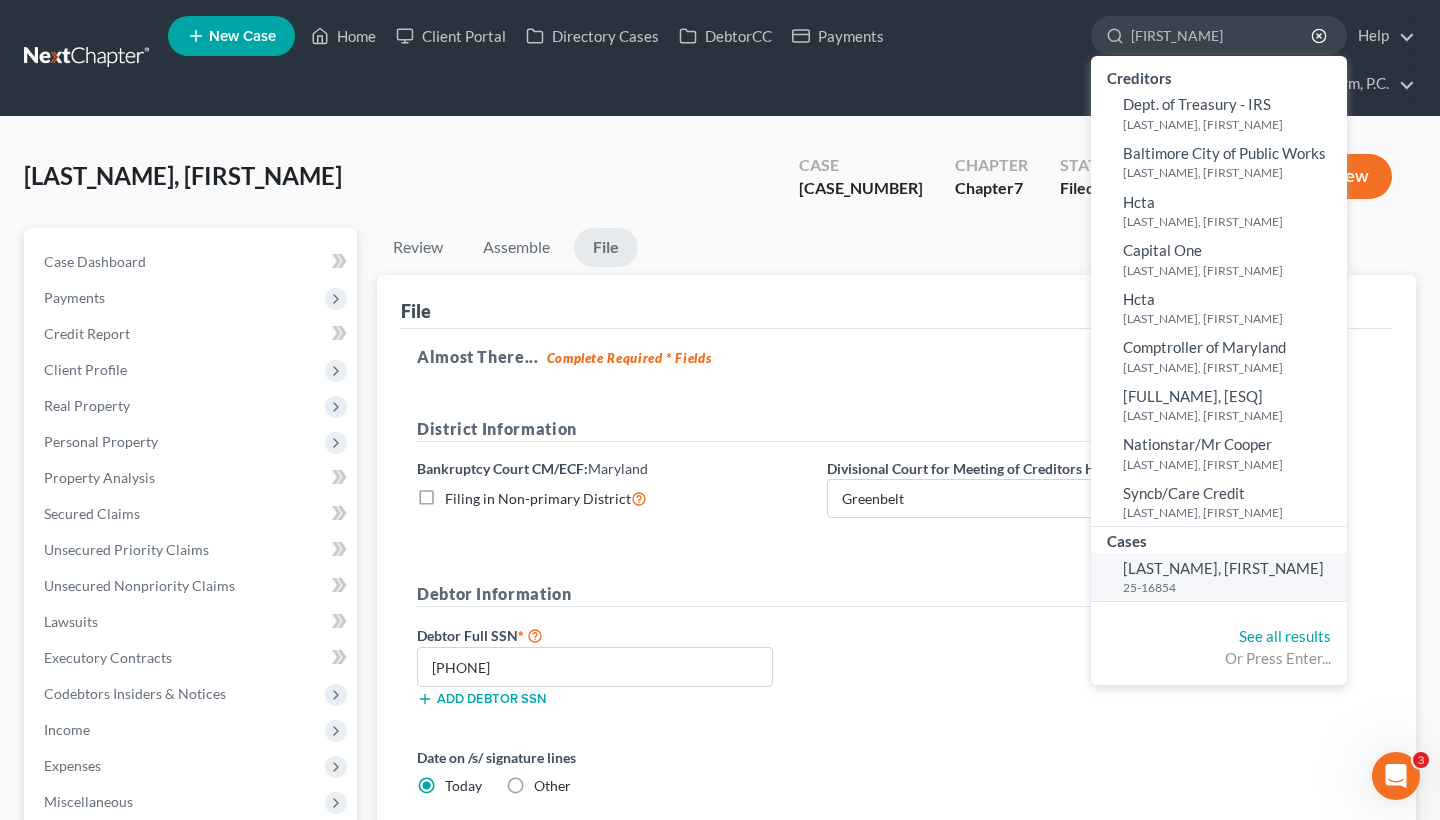 drag, startPoint x: 1176, startPoint y: 69, endPoint x: 1165, endPoint y: 570, distance: 501.12076 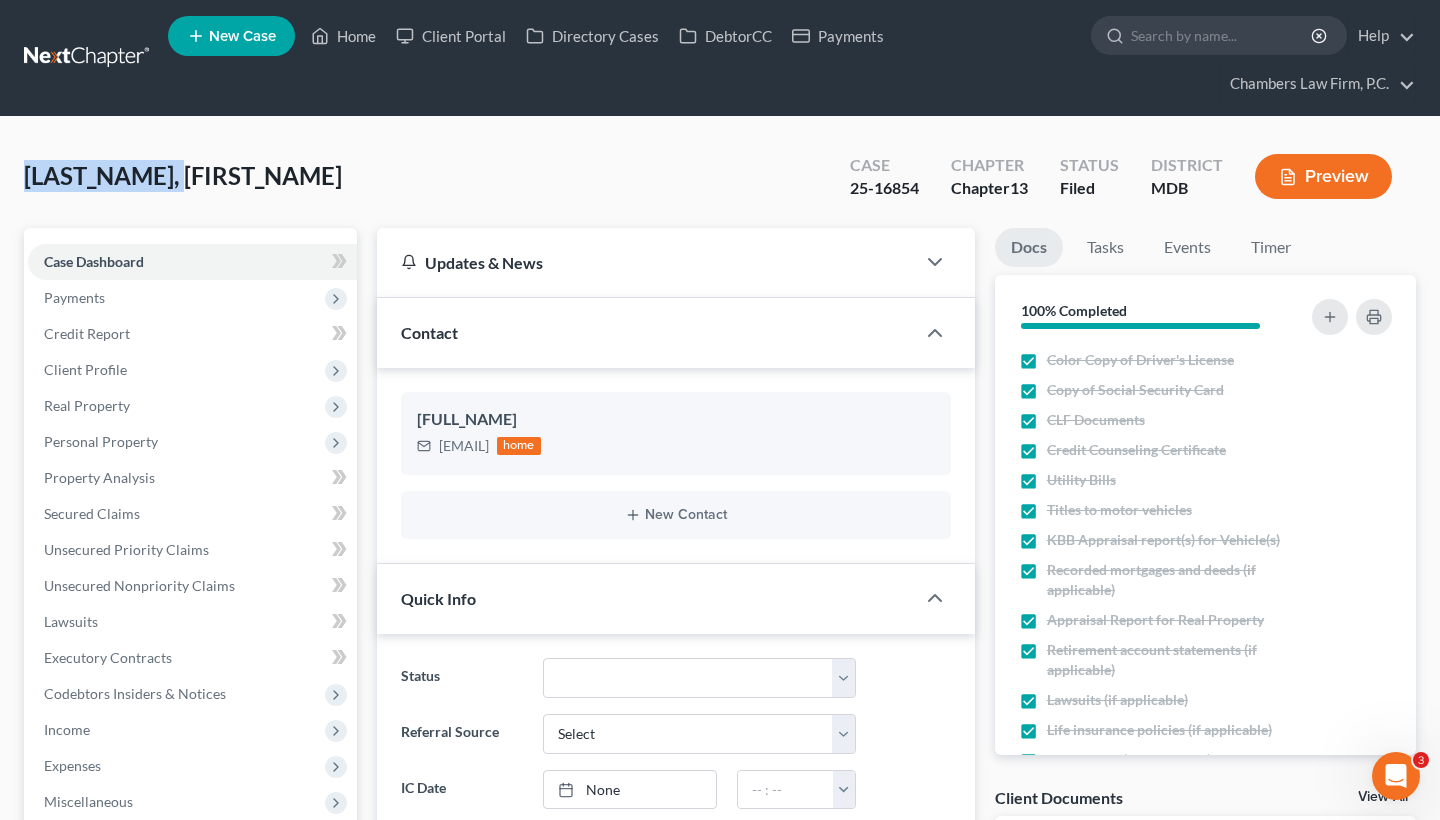 drag, startPoint x: 169, startPoint y: 178, endPoint x: 0, endPoint y: 178, distance: 169 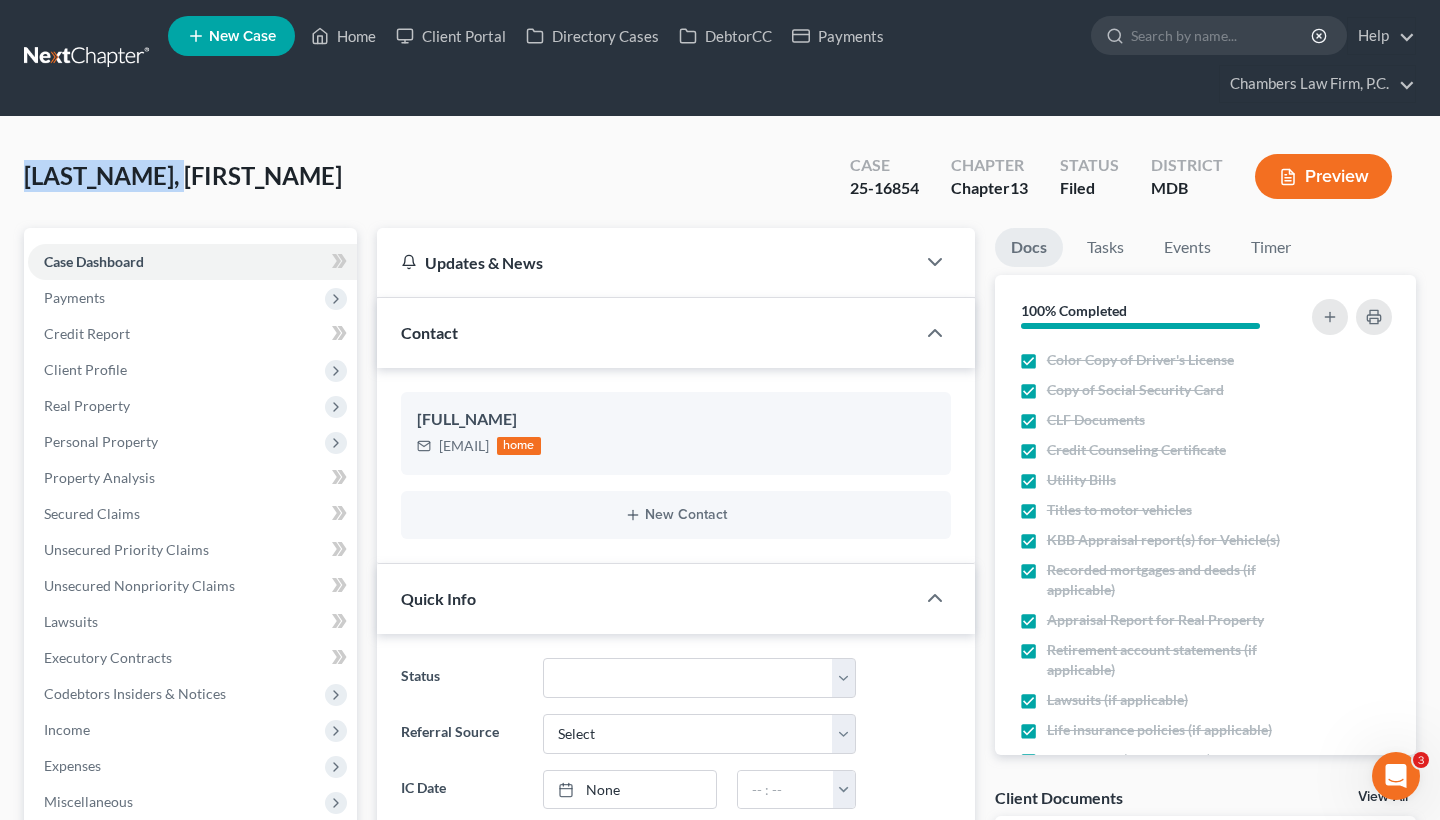 click on "[LAST_NAME], [FIRST_NAME] [UPGRADED_CASE] [CHAPTER] [STATUS_FILED] [DISTRICT] [PREVIEW_NAVIGATION] [CASE_DASHBOARD] [PAYMENTS] [INVOICES] [PAYMENTS] [CREDIT_REPORT]" at bounding box center (720, 750) 